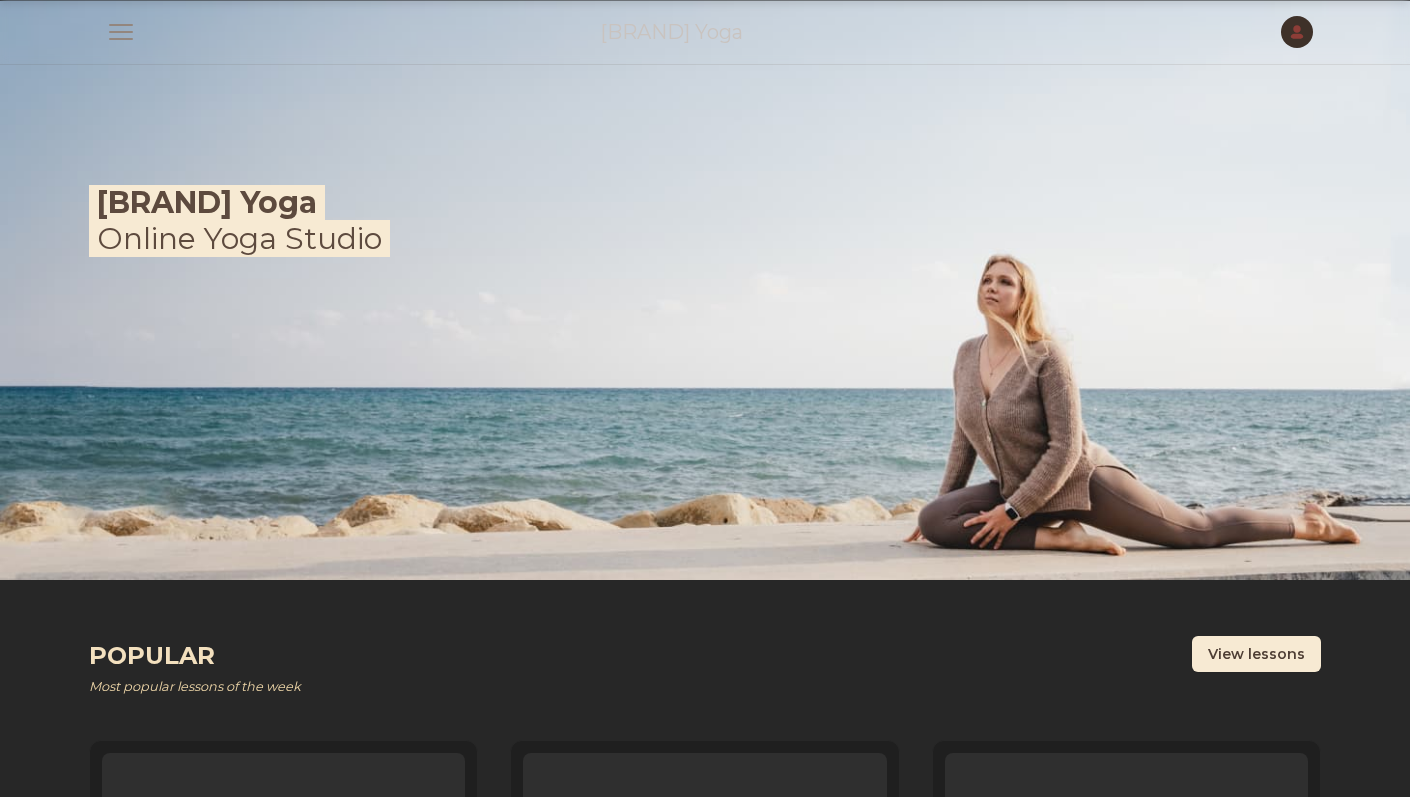 scroll, scrollTop: 0, scrollLeft: 0, axis: both 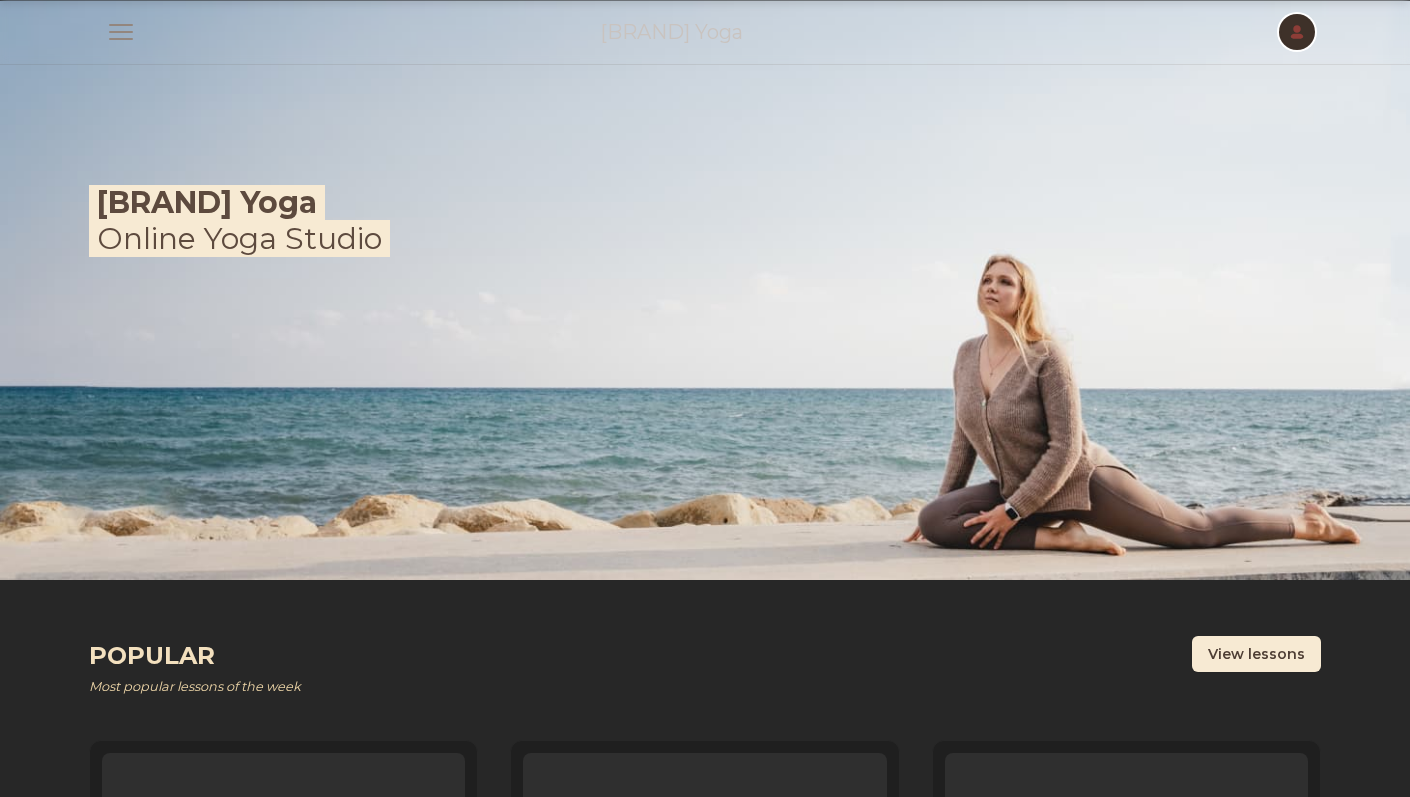 click at bounding box center (1297, 32) 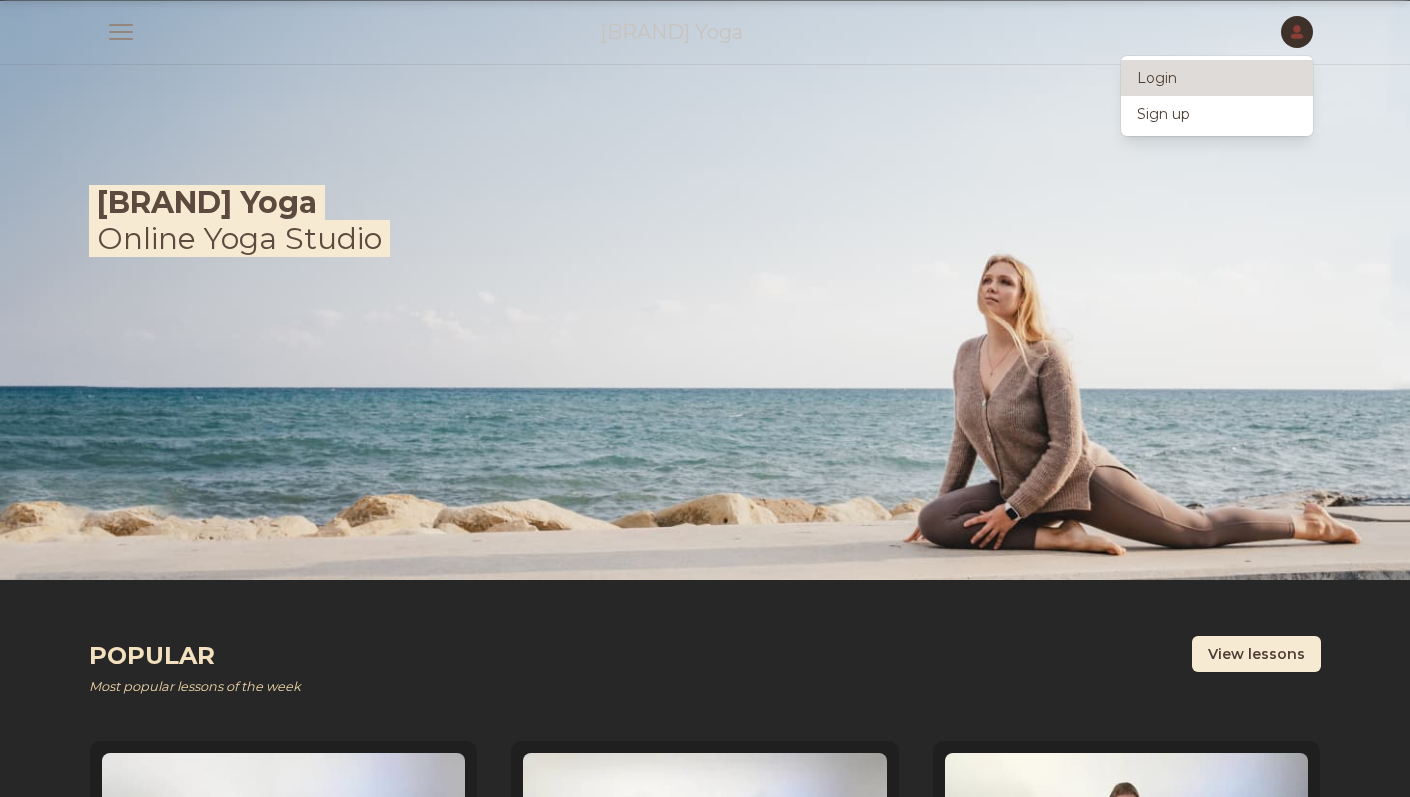 click on "Login" at bounding box center (1217, 78) 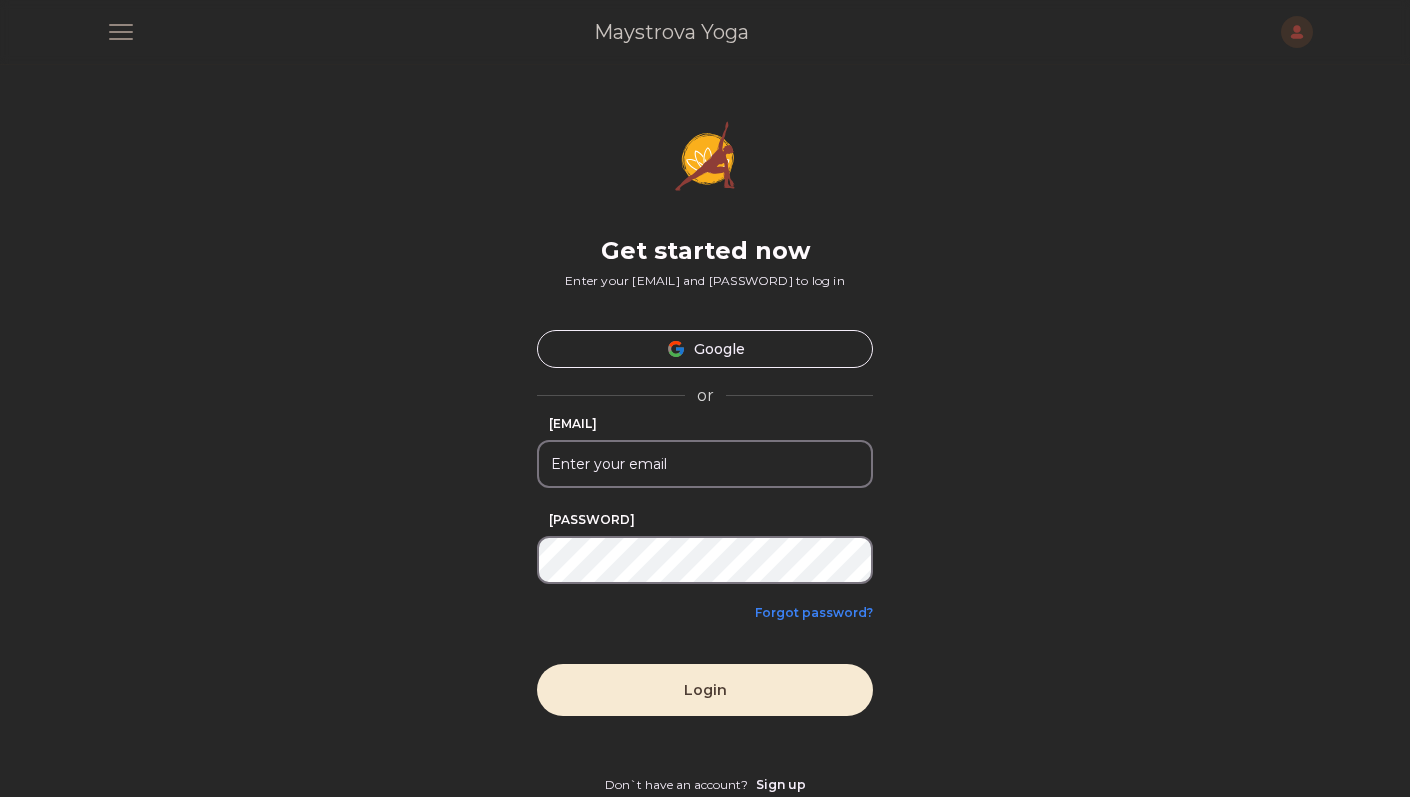 scroll, scrollTop: 0, scrollLeft: 0, axis: both 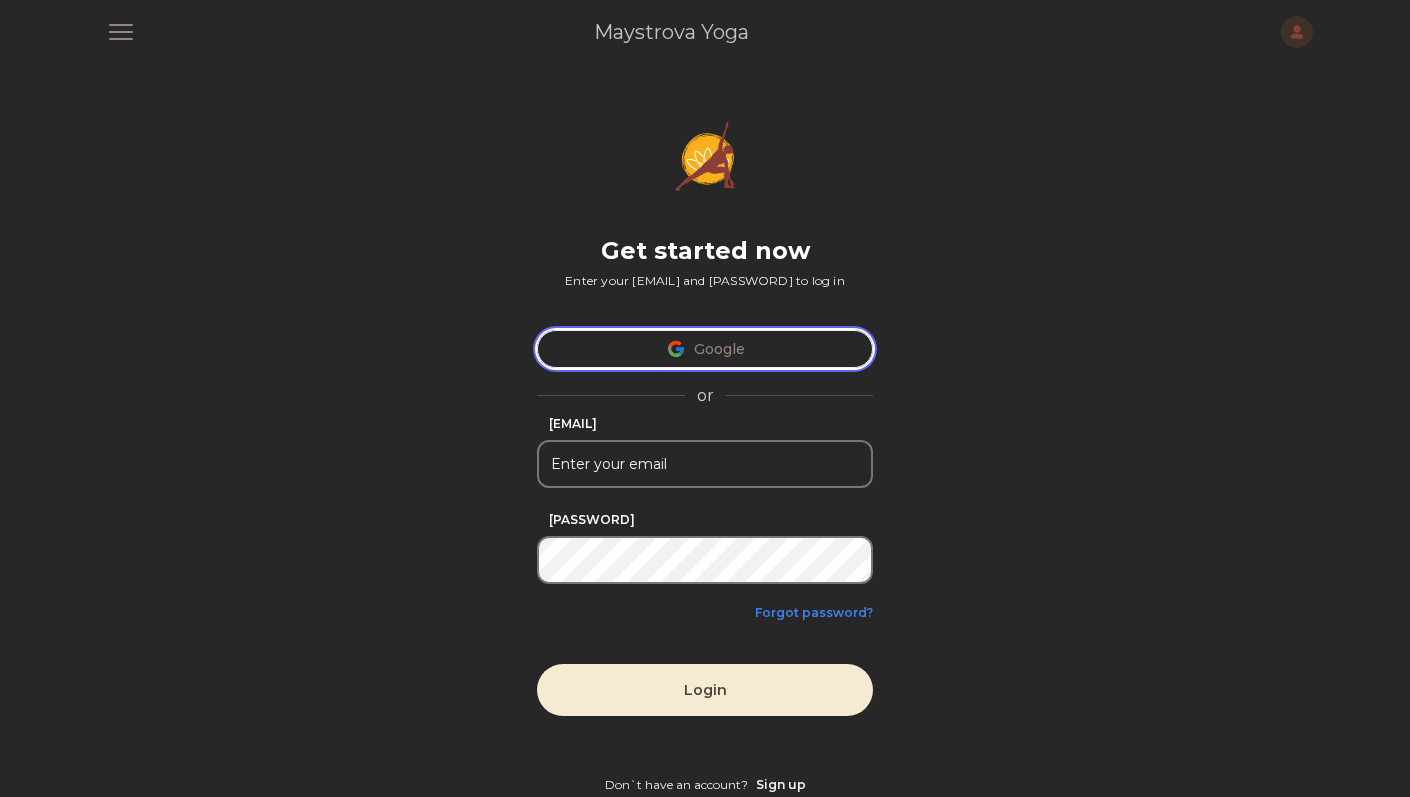 click on "Google" at bounding box center (705, 349) 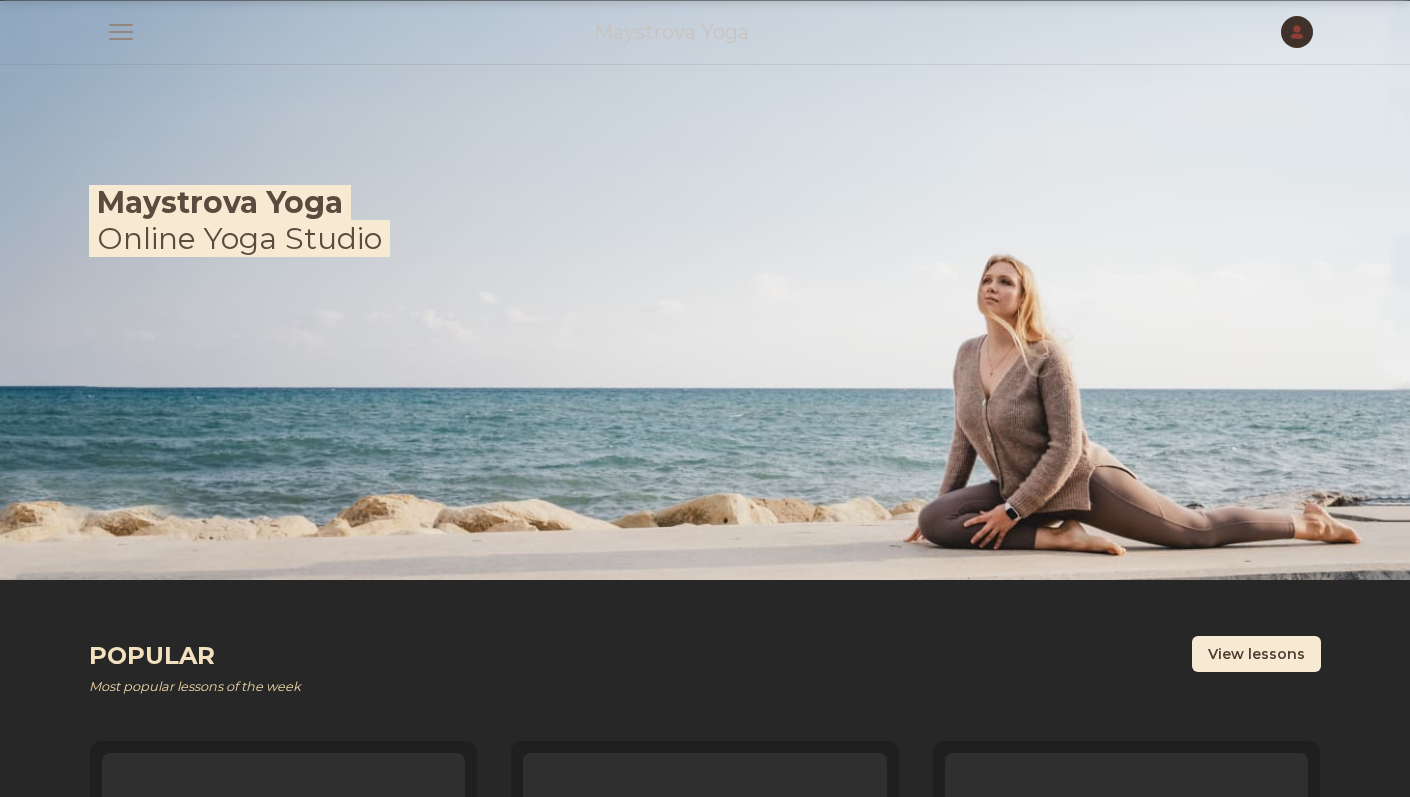 scroll, scrollTop: 0, scrollLeft: 0, axis: both 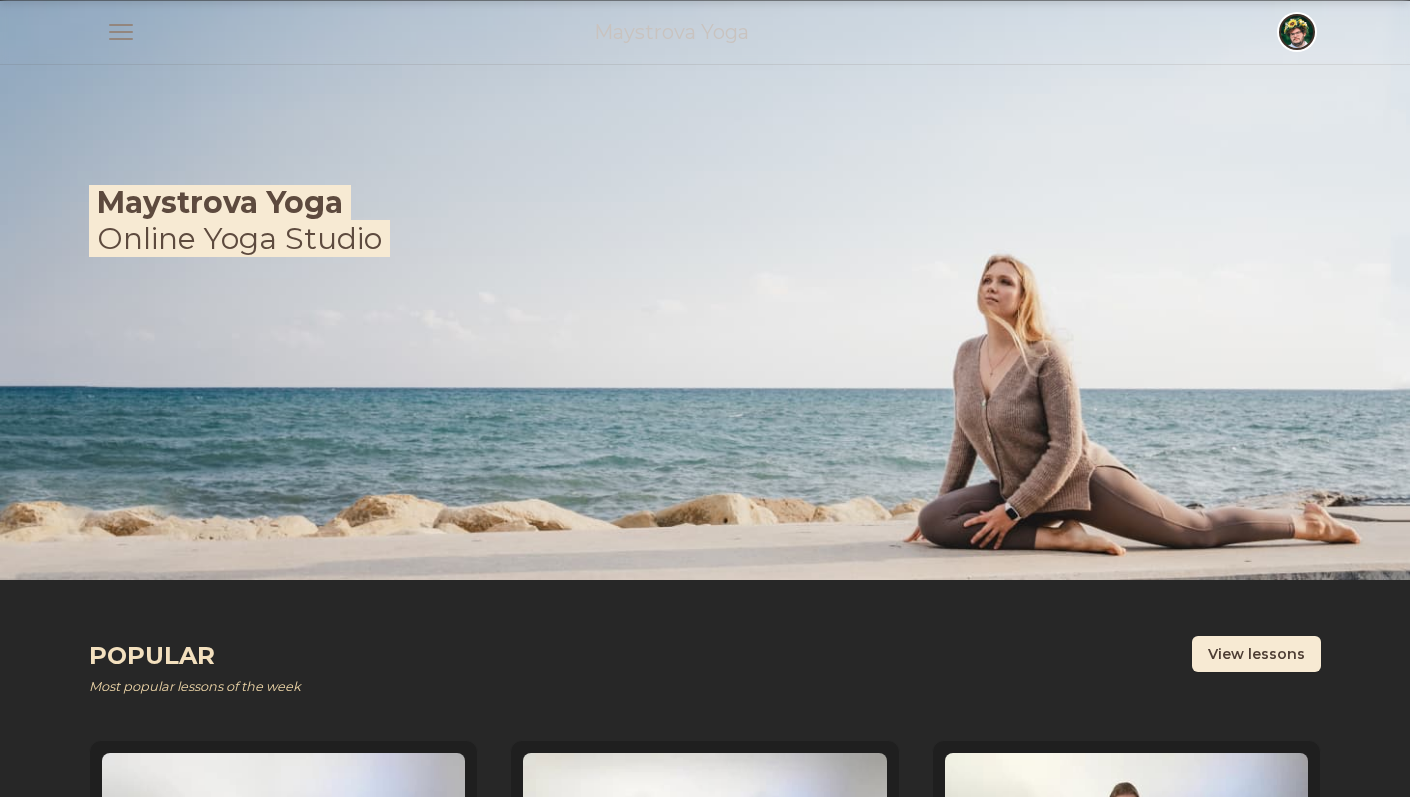 click at bounding box center [1297, 32] 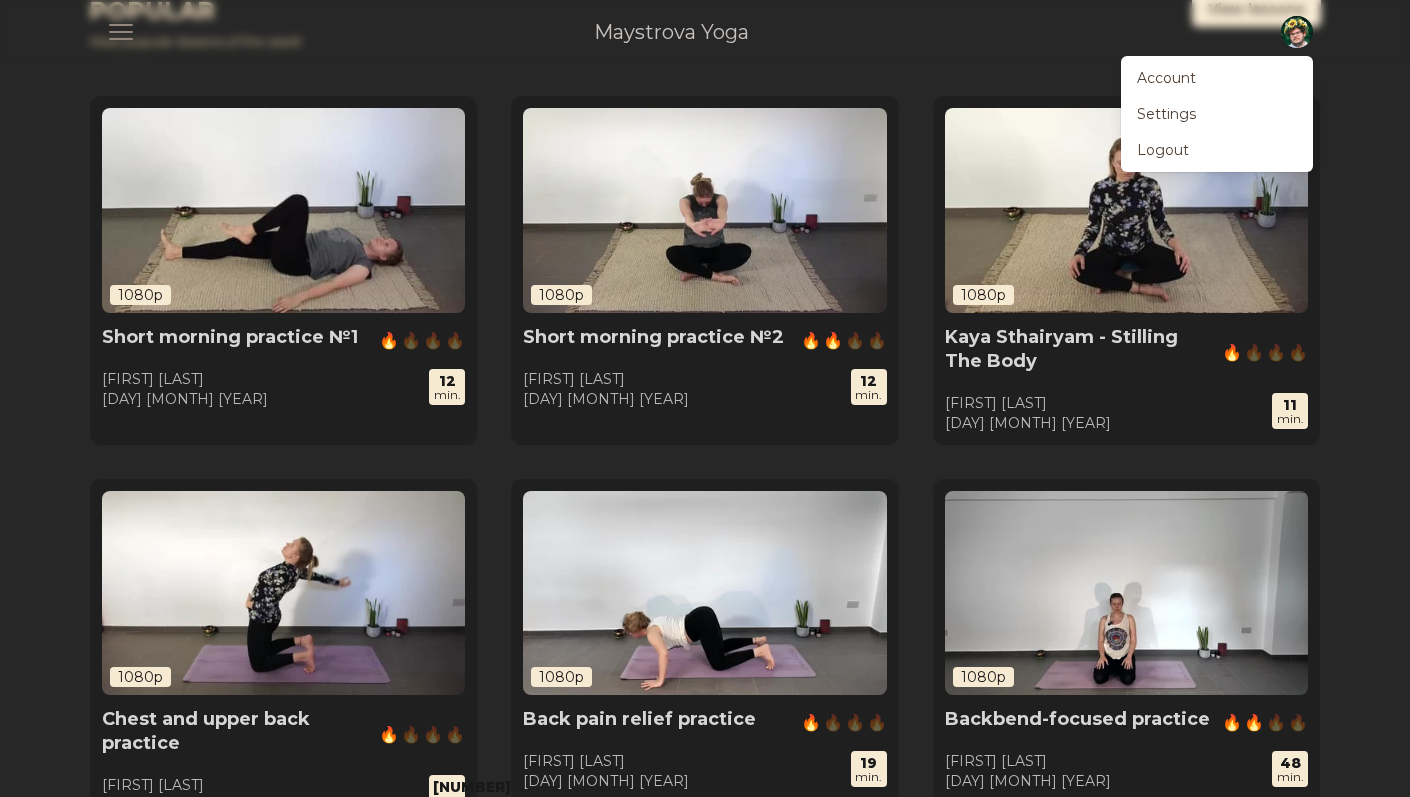 scroll, scrollTop: 662, scrollLeft: 0, axis: vertical 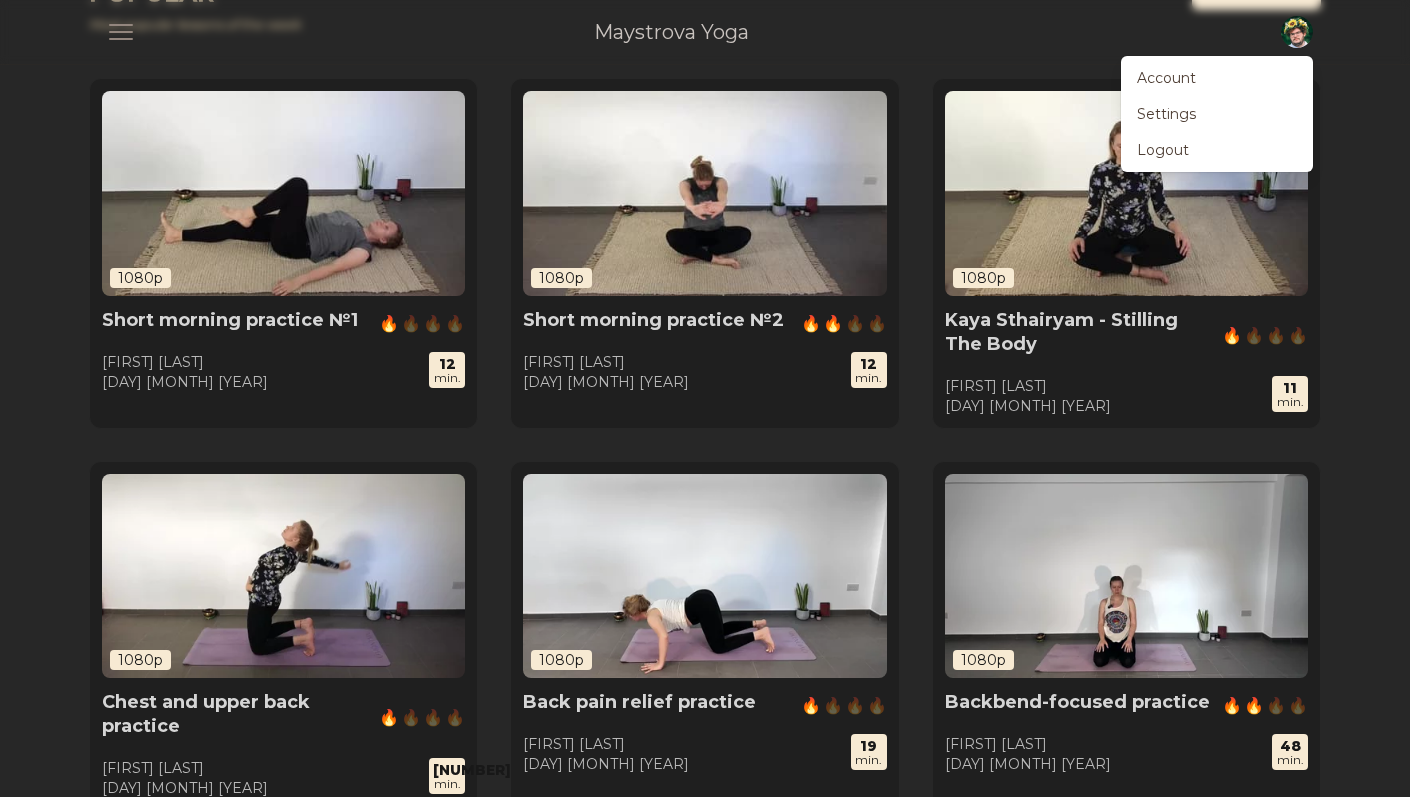 click on "Maystrova Yoga Online Yoga Studio Popular Most popular lessons of the week View lessons 1080p Short morning practice №1 🔥 🔥 🔥 🔥 Уровень сложности:  1  из 4 Ekaterina Maystrova 08 March 2025 12 min. 1080p Short morning practice №2 🔥 🔥 🔥 🔥 Уровень сложности:  2  из 4 Ekaterina Maystrova 25 March 2025 12 min. 1080p Kaya Sthairyam - Stilling The Body 🔥 🔥 🔥 🔥 Уровень сложности:  1  из 4 Ekaterina Maystrova 20 July 2025 11 min. 1080p Chest and upper back practice 🔥 🔥 🔥 🔥 Уровень сложности:  1  из 4 Ekaterina Maystrova 20 July 2025 22 min. 1080p Back pain relief practice  🔥 🔥 🔥 🔥 Уровень сложности:  1  из 4 Ekaterina Maystrova 20 July 2025 19 min. 1080p Backbend-focused practice 🔥 🔥 🔥 🔥 Уровень сложности:  2  из 4 Ekaterina Maystrova 20 July 2025 48 min. 1080p Forward fold practice  🔥 🔥 🔥 🔥 3  из 4 Ekaterina Maystrova 57" at bounding box center [705, 807] 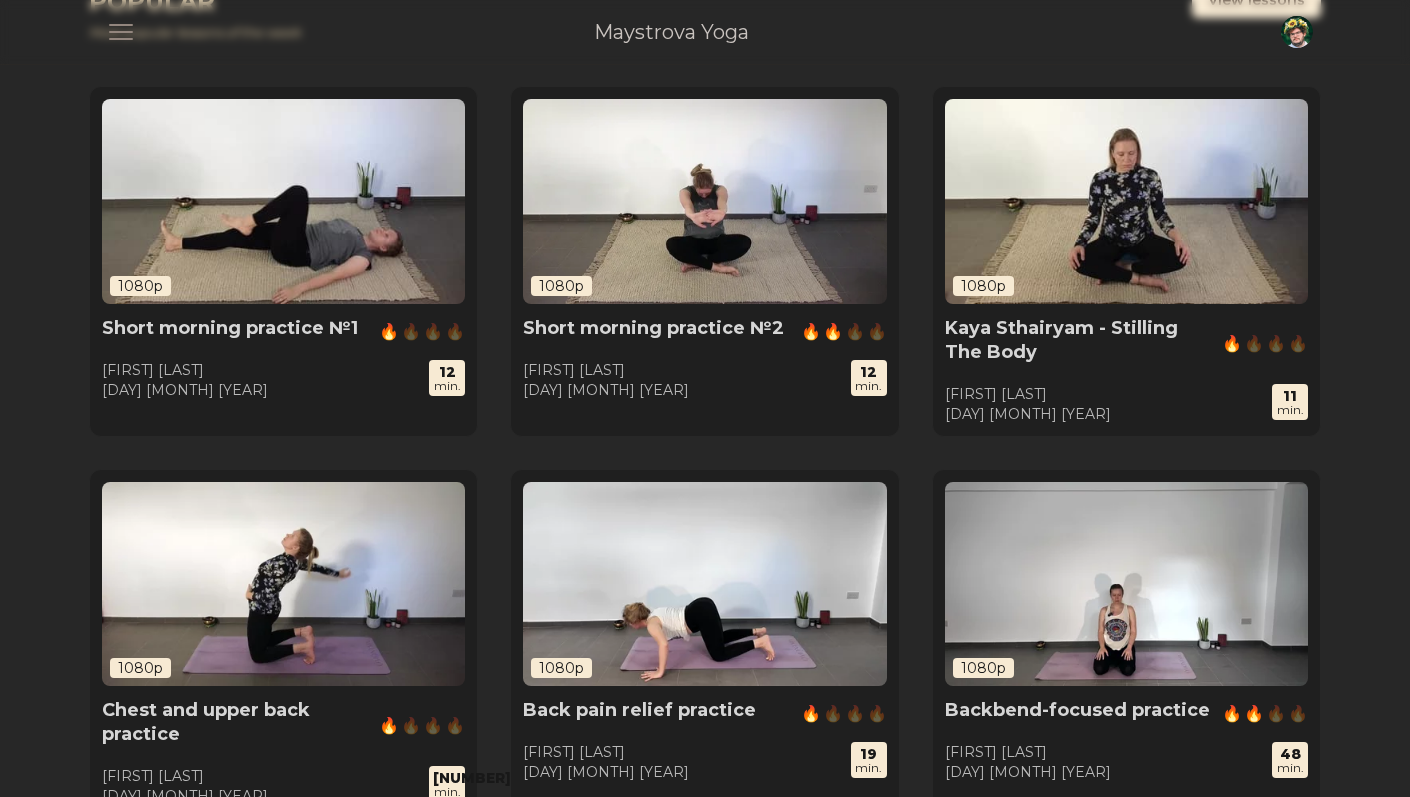 scroll, scrollTop: 650, scrollLeft: 0, axis: vertical 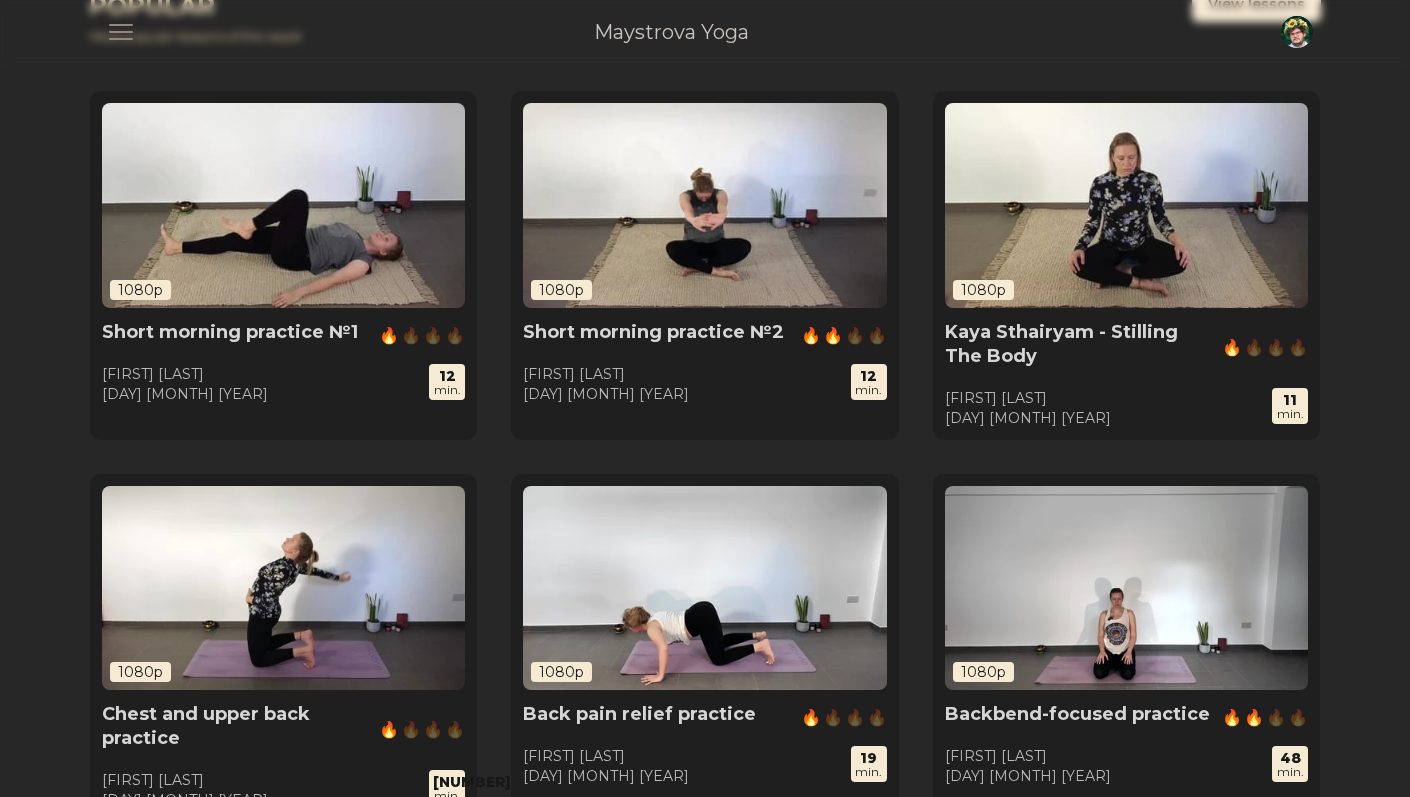 click on "Kaya Sthairyam - Stilling The Body" at bounding box center [1079, 344] 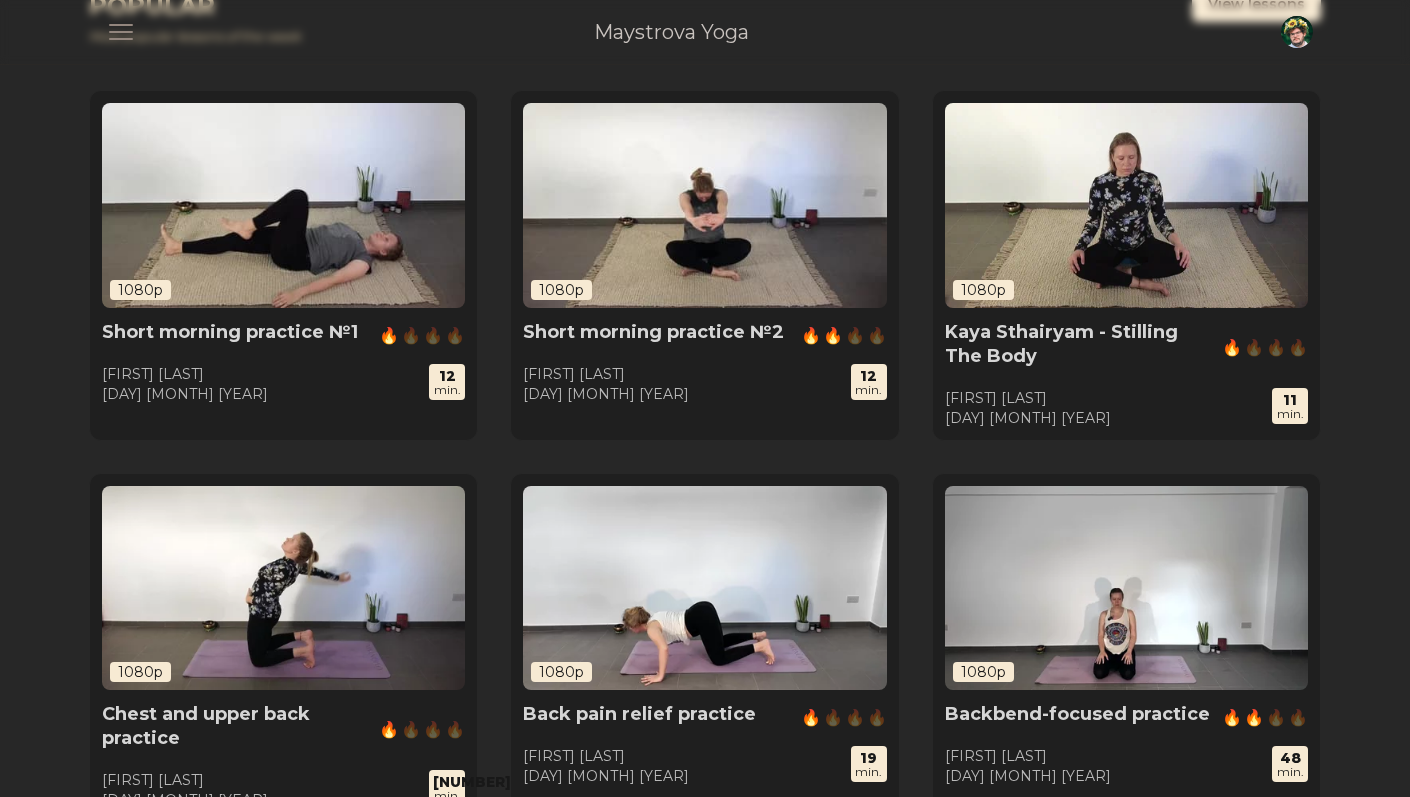 click at bounding box center [1126, 205] 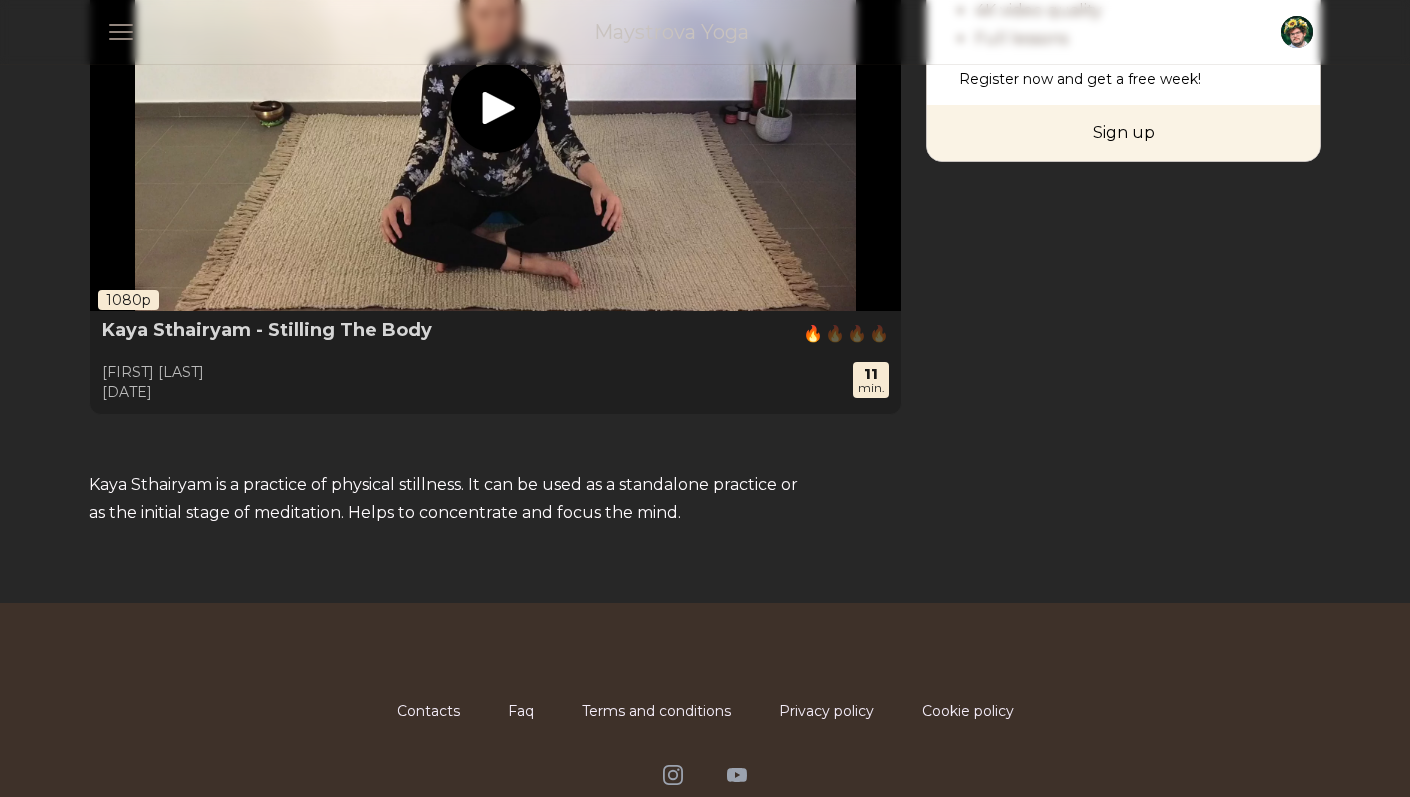 scroll, scrollTop: 501, scrollLeft: 0, axis: vertical 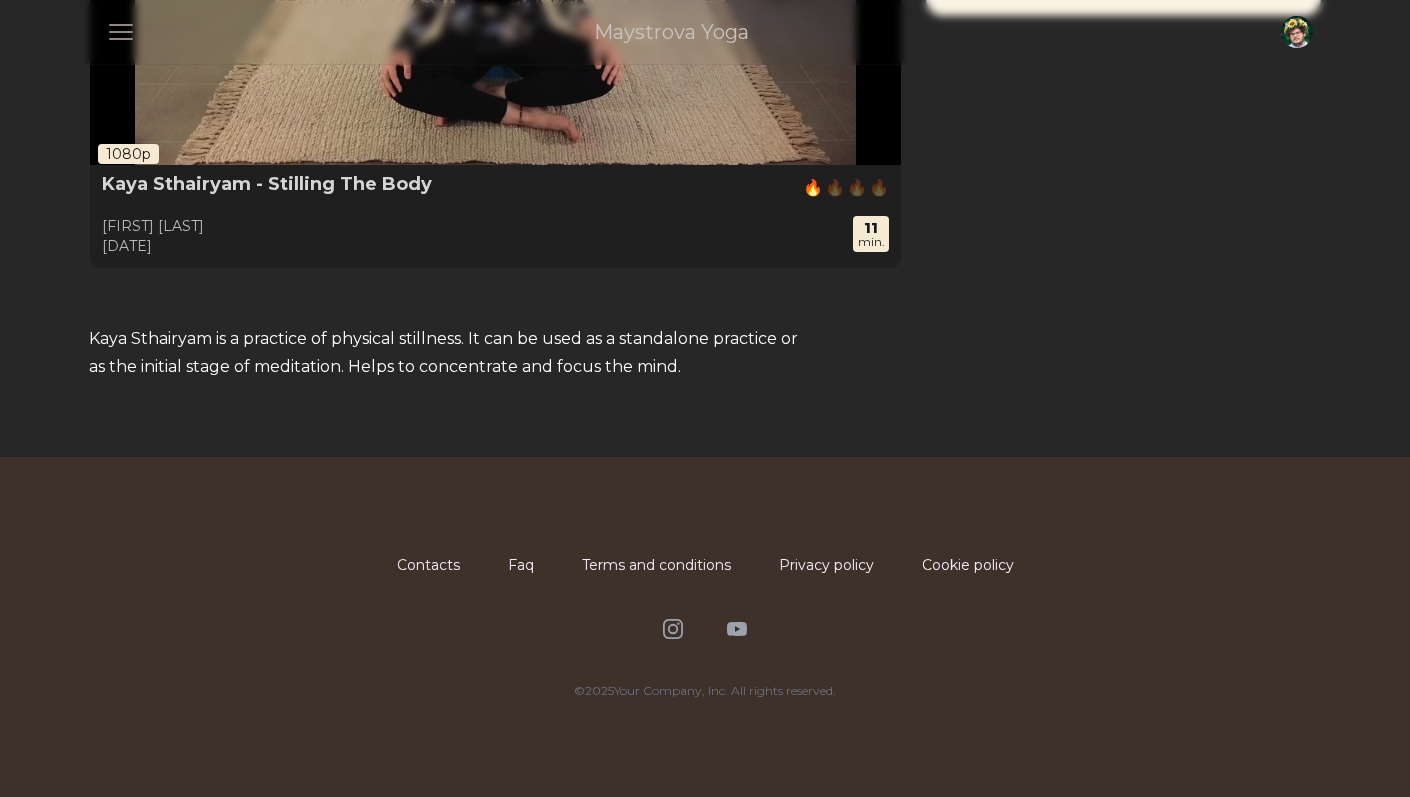 click on "To watch the full video in high quality,
sign up . Get one week for free. 1080p Kaya Sthairyam - Stilling The Body 🔥 🔥 🔥 🔥 Уровень сложности:  1  из 4 Ekaterina Maystrova 20 July 2025 11 min. Sign up and get Unlimited access 4K video quality Full lessons Register now and get a free week! Sign up Kaya Sthairyam is a practice of physical stillness. It can be used as a standalone practice or as the initial stage of meditation. Helps to concentrate and focus the mind." at bounding box center [705, 35] 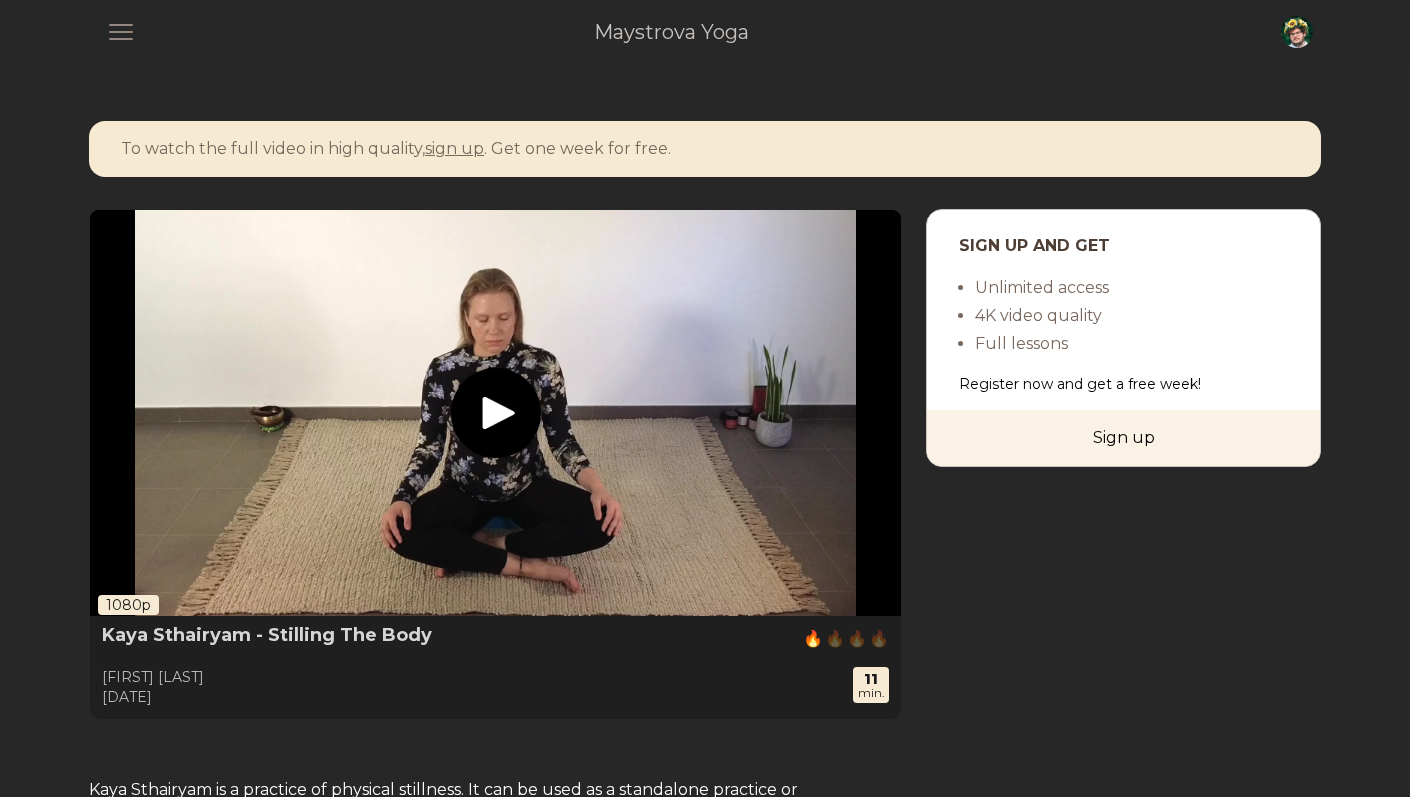 click at bounding box center (121, 32) 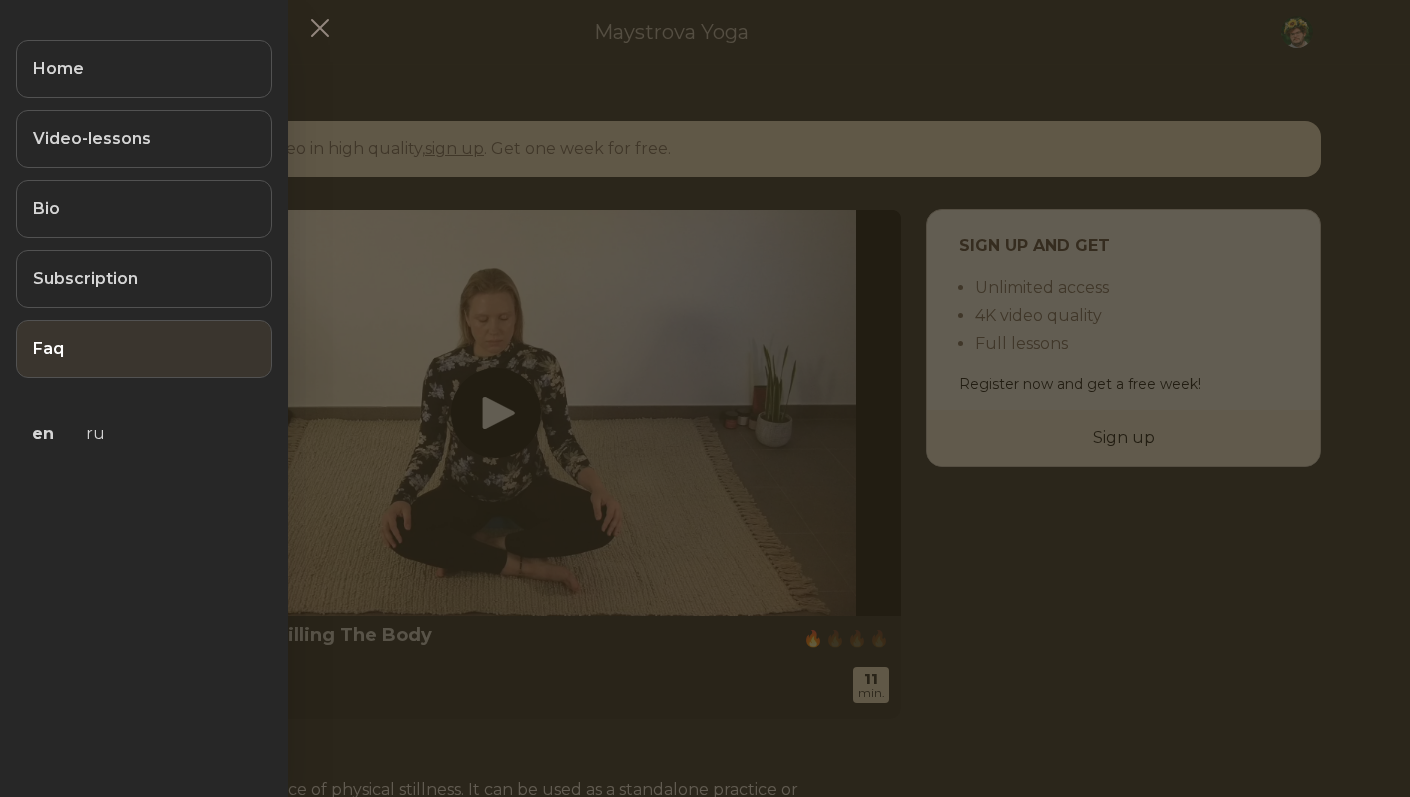 click on "Faq" at bounding box center (144, 349) 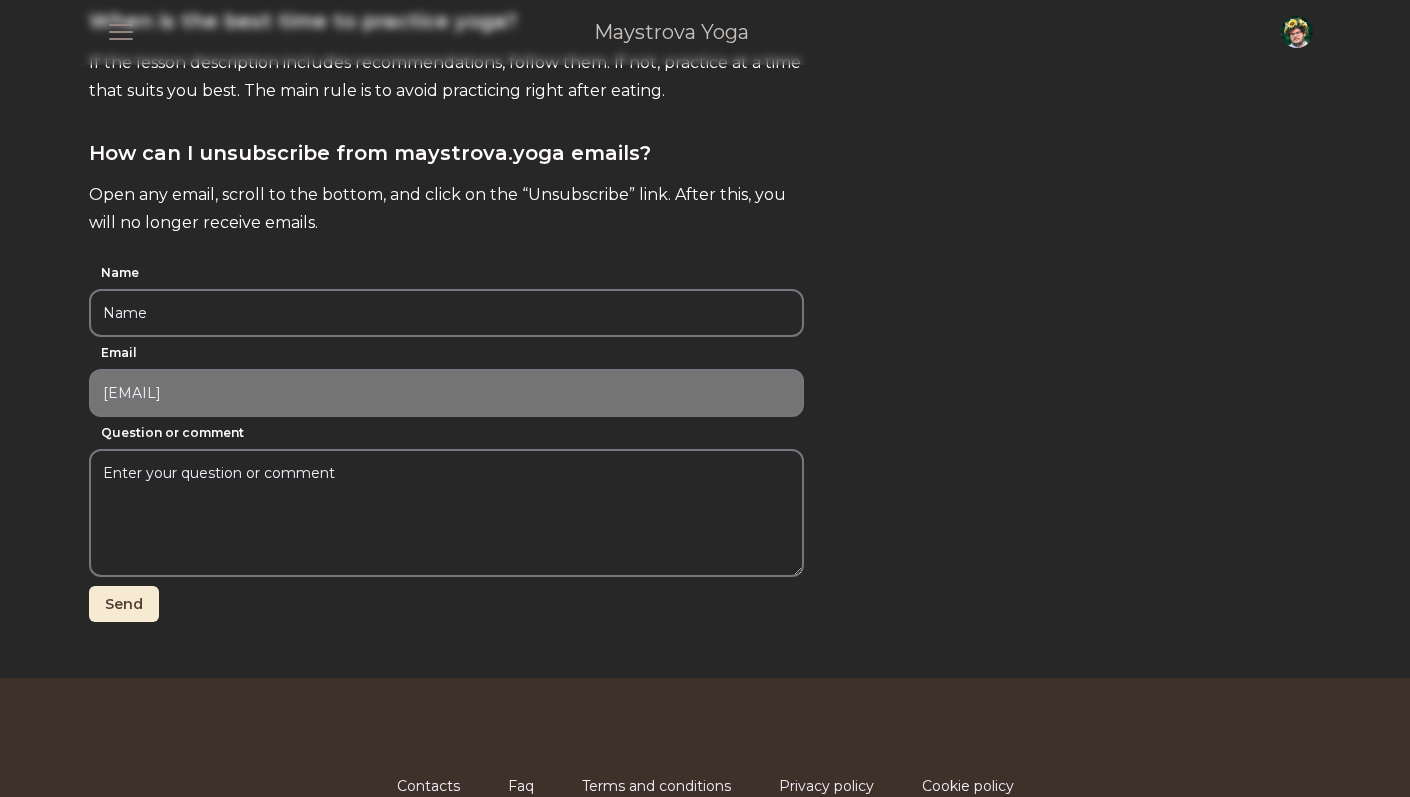 scroll, scrollTop: 777, scrollLeft: 0, axis: vertical 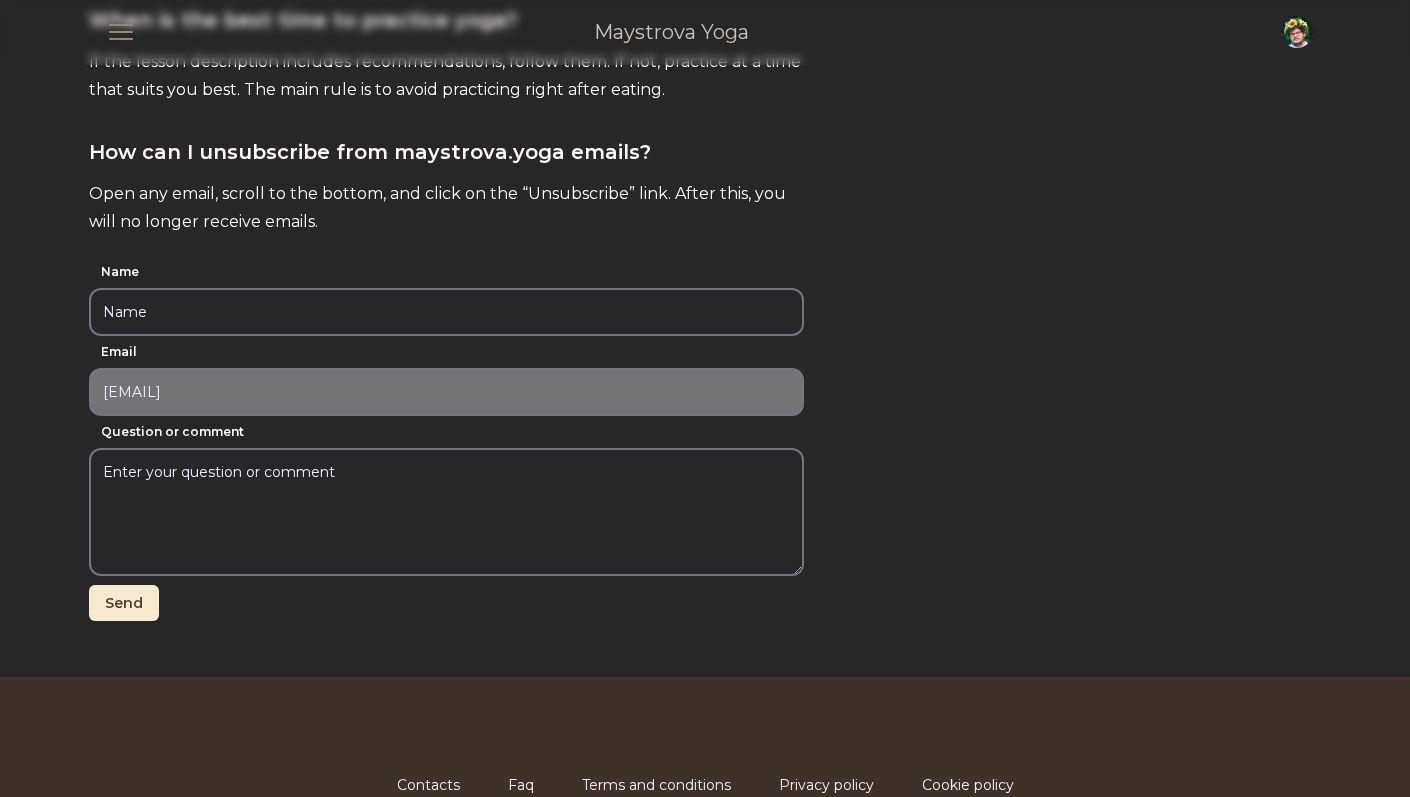click on "Name" at bounding box center [446, 312] 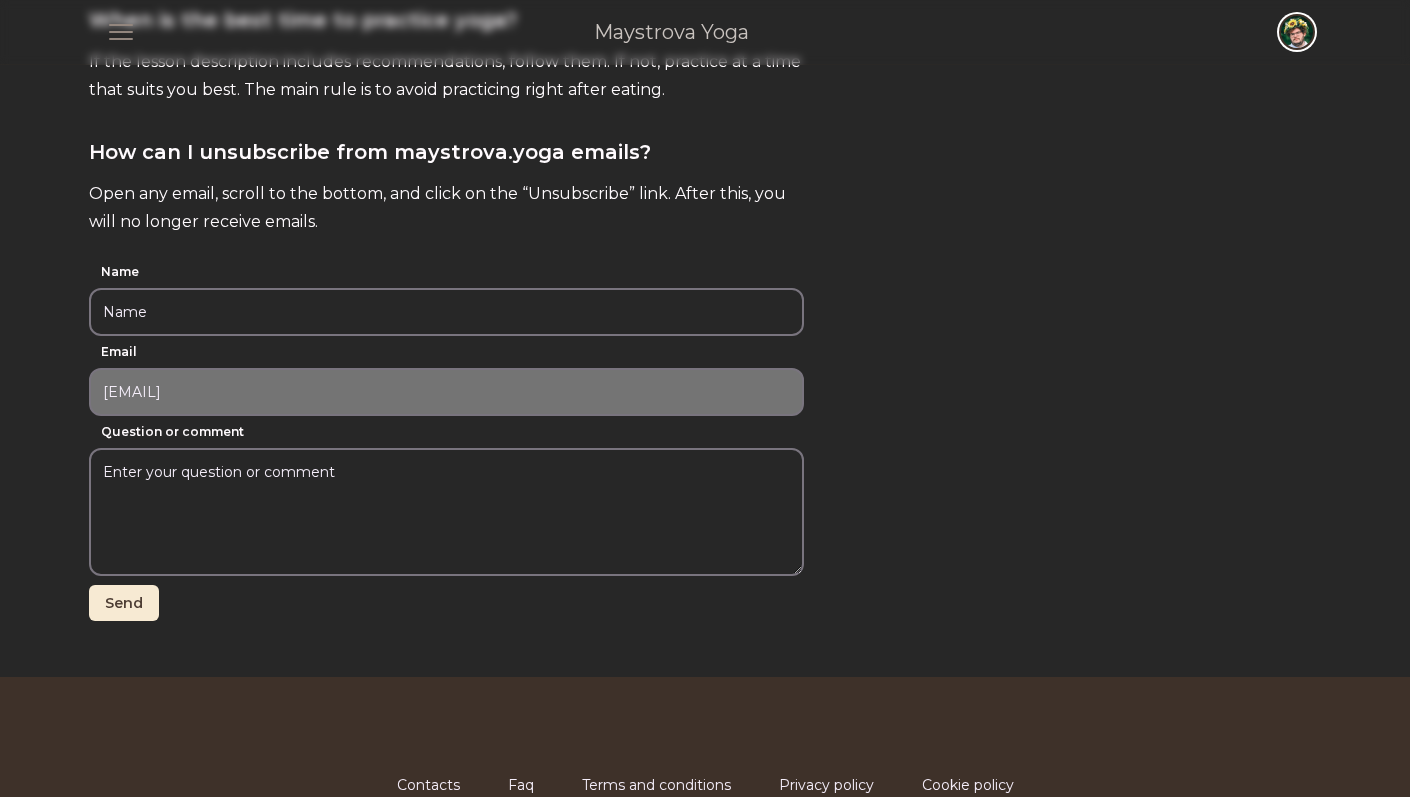 click at bounding box center (1297, 32) 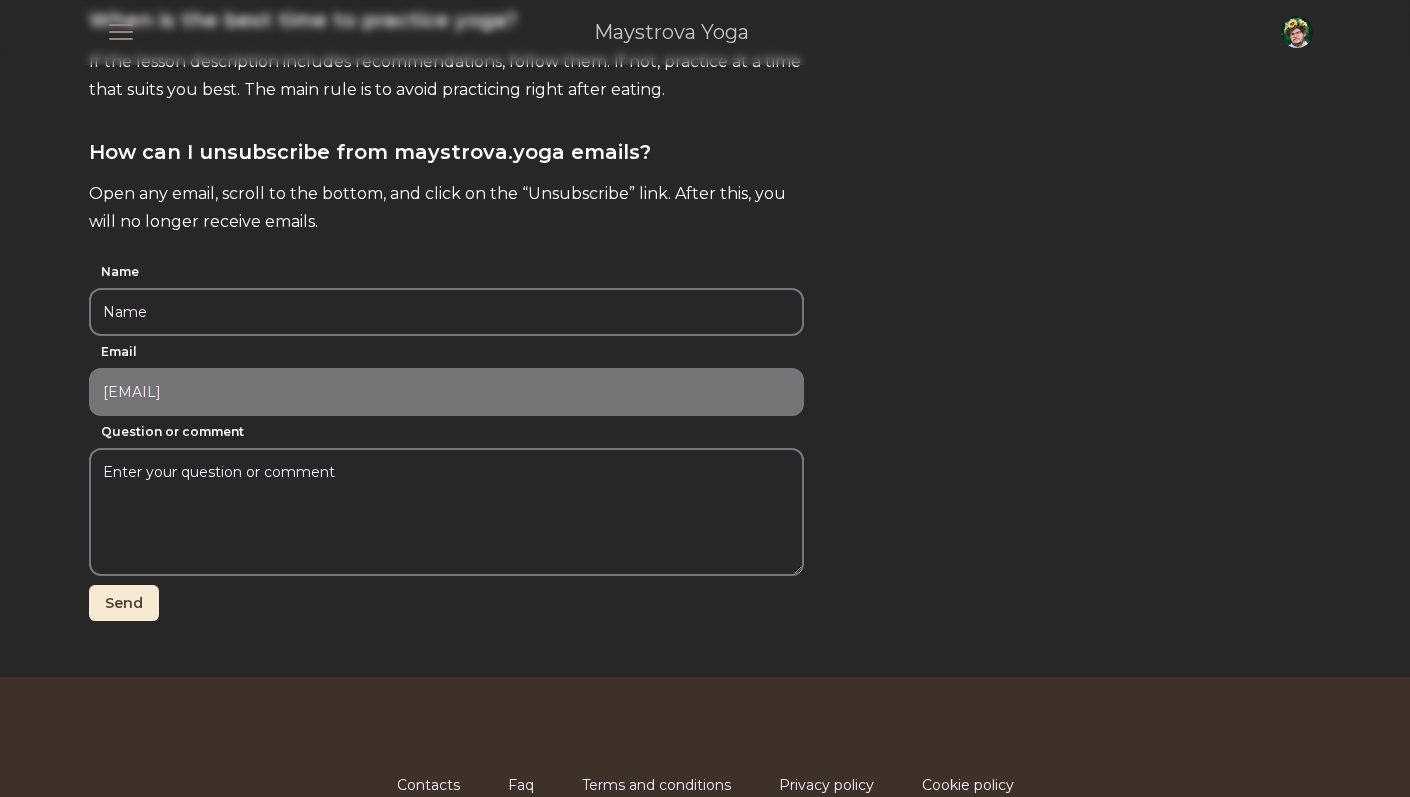 click on "Open main menu Maystrova Yoga Open user menu Close panel Home Video-lessons Bio Subscription Faq en ru Help with using the website What are the safety guidelines for practicing yoga?
Practice only on an empty stomach. Wait 3–4 hours after a full meal or 1.5–2 hours after a light snack.
Wear light, loose, and comfortable clothing made of natural materials.
If you have chronic health conditions, consult your doctor before starting yoga. Never practice if you have a fever, inflammation, or feel weak.
Practice in a quiet, well-ventilated space where no one will disturb you.
During your menstrual days, you can practice, but avoid abdominal manipulations and inverted poses.
Can I download lessons from the website?
No, all lessons are only available for online viewing.
I’m new to yoga. Where should I start?
When is the best time to practice yoga?
How can I unsubscribe from maystrova.yoga emails?
Name Email pasyuk.com@gmail.com Question or comment Send Contacts Faq Privacy policy" at bounding box center (705, 120) 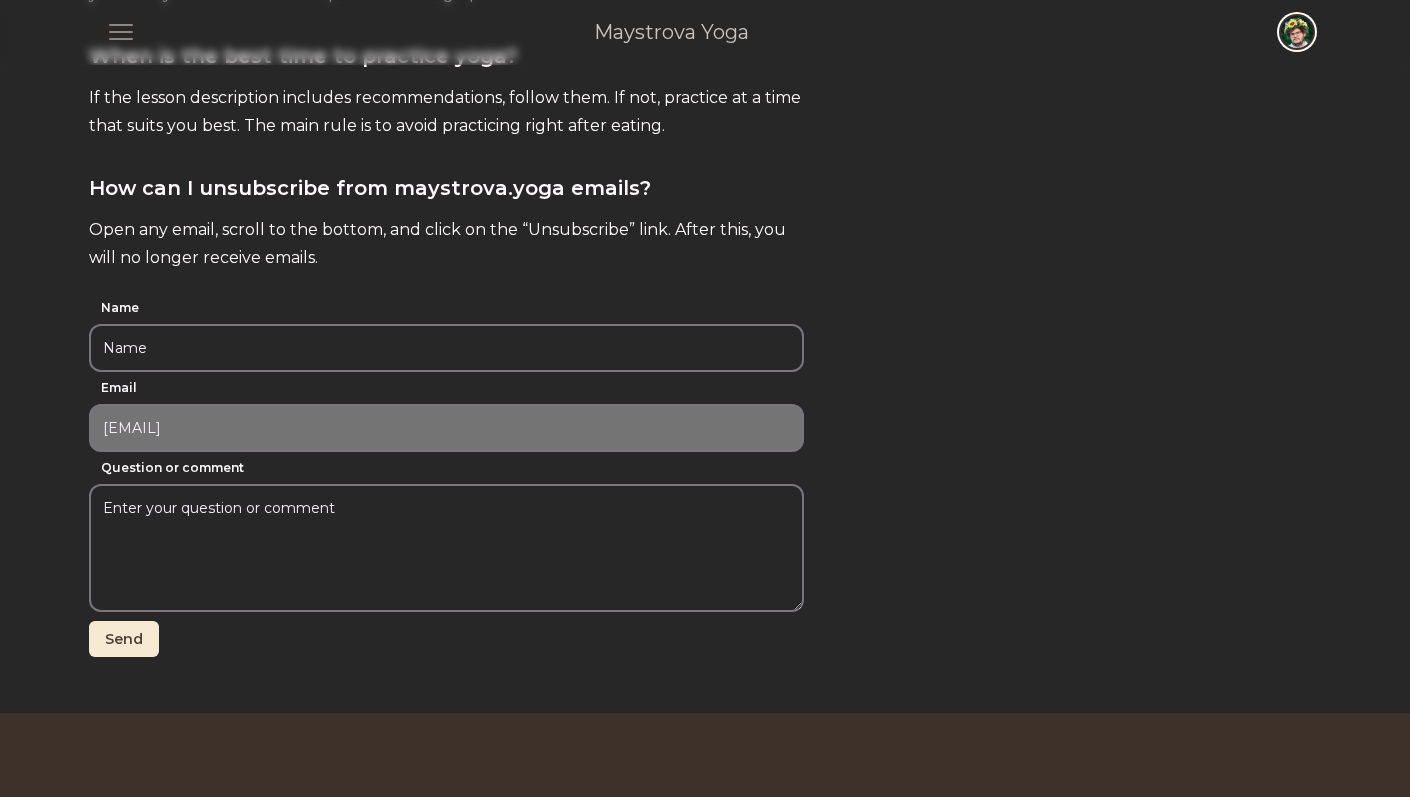 click at bounding box center (1297, 32) 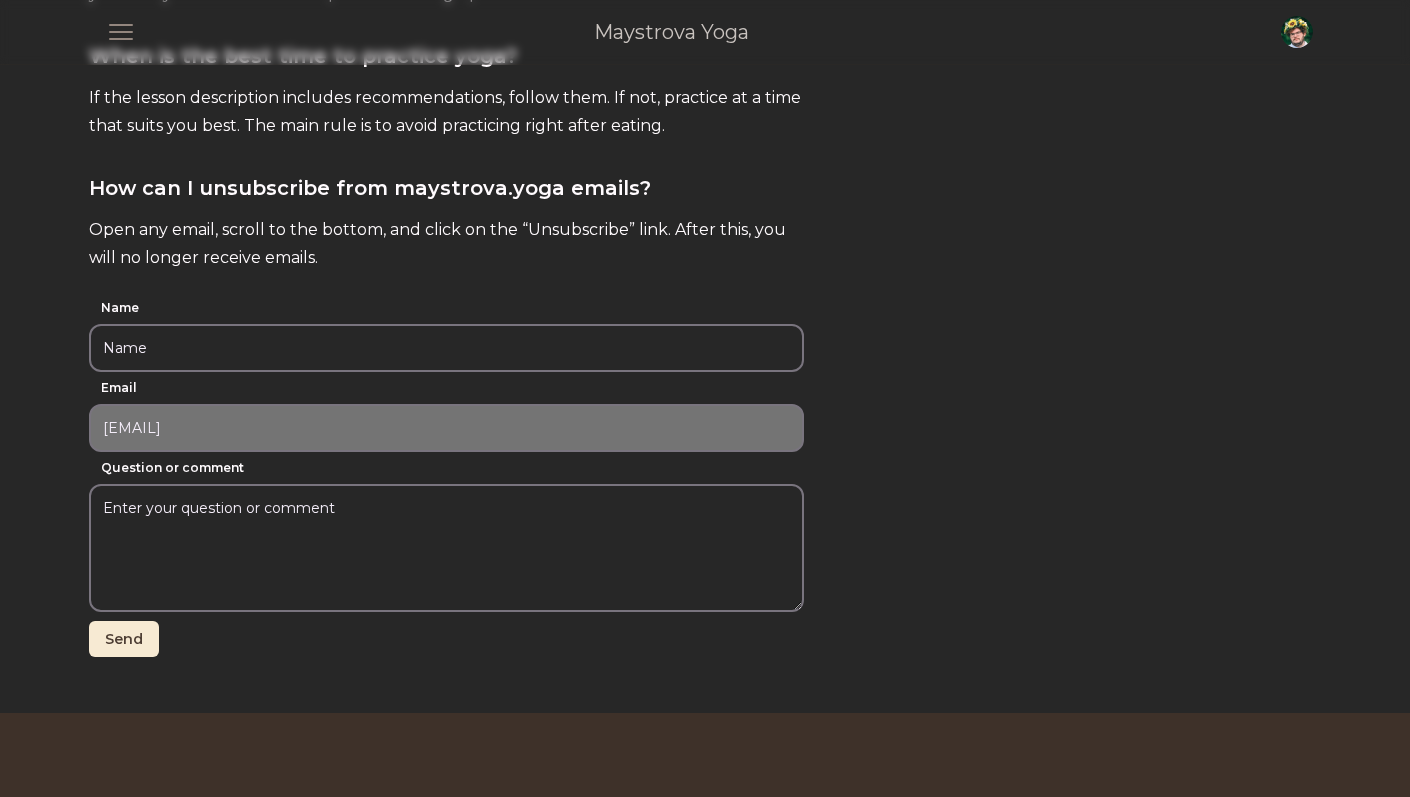 click on "Help with using the website What are the safety guidelines for practicing yoga?
Practice only on an empty stomach. Wait 3–4 hours after a full meal or 1.5–2 hours after a light snack.
Wear light, loose, and comfortable clothing made of natural materials.
If you have chronic health conditions, consult your doctor before starting yoga. Never practice if you have a fever, inflammation, or feel weak.
Practice in a quiet, well-ventilated space where no one will disturb you.
During your menstrual days, you can practice, but avoid abdominal manipulations and inverted poses.
Can I download lessons from the website?
No, all lessons are only available for online viewing.
I’m new to yoga. Where should I start?
Carefully read the section on safety guidelines and contraindications. Start with simple lessons for beginners, gradually mastering the techniques while paying close attention to your body’s sensations. Never practice through pain.
When is the best time to practice yoga?" at bounding box center [705, 18] 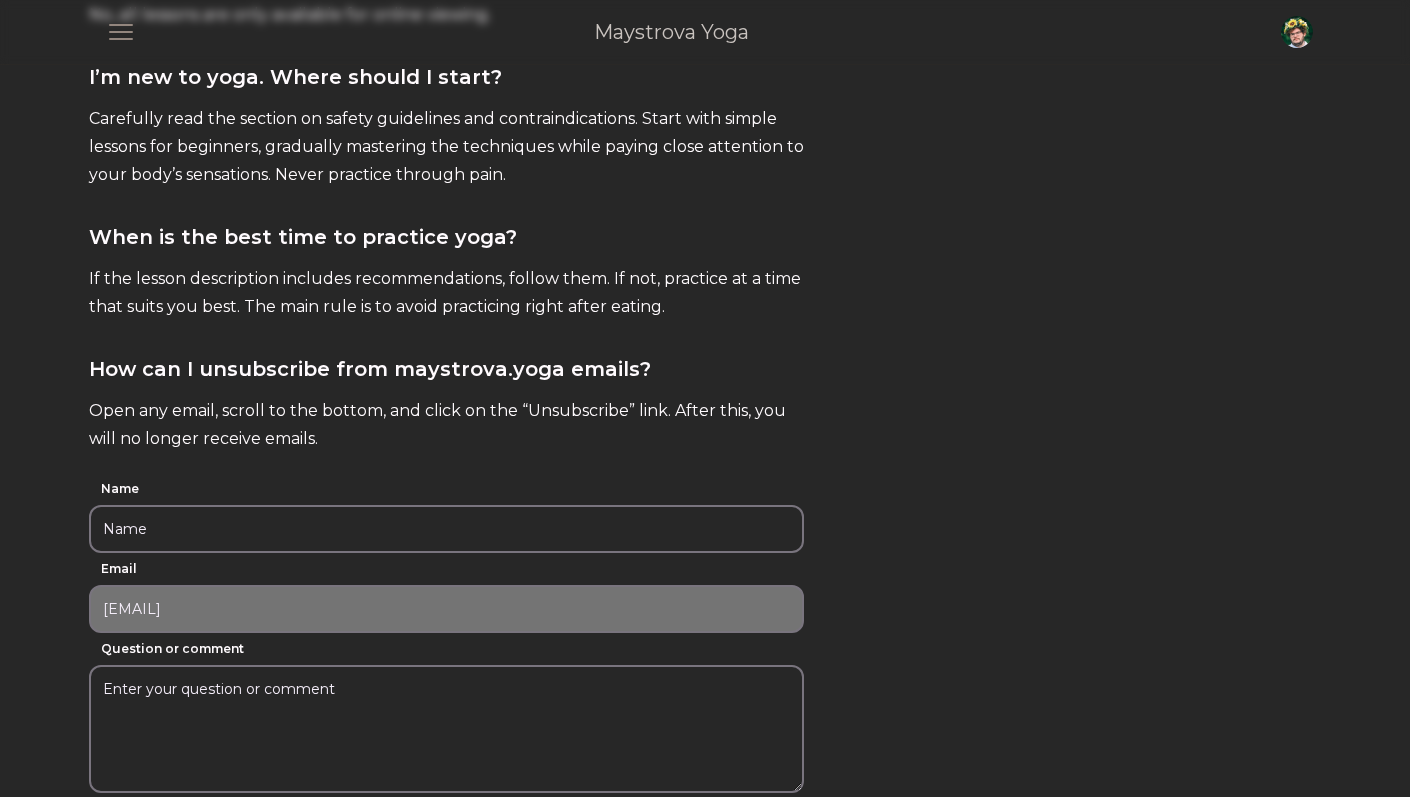 scroll, scrollTop: 0, scrollLeft: 0, axis: both 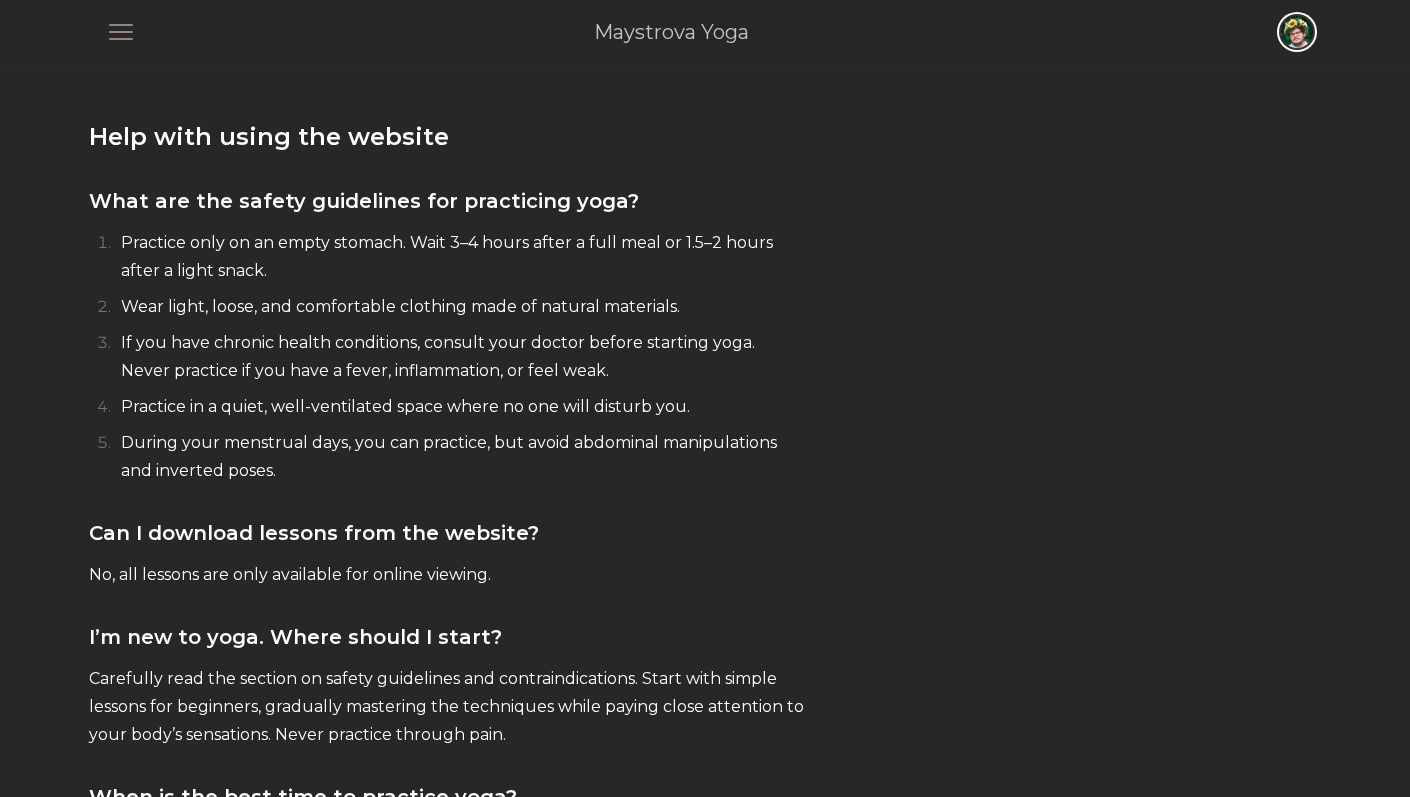 click at bounding box center [1297, 32] 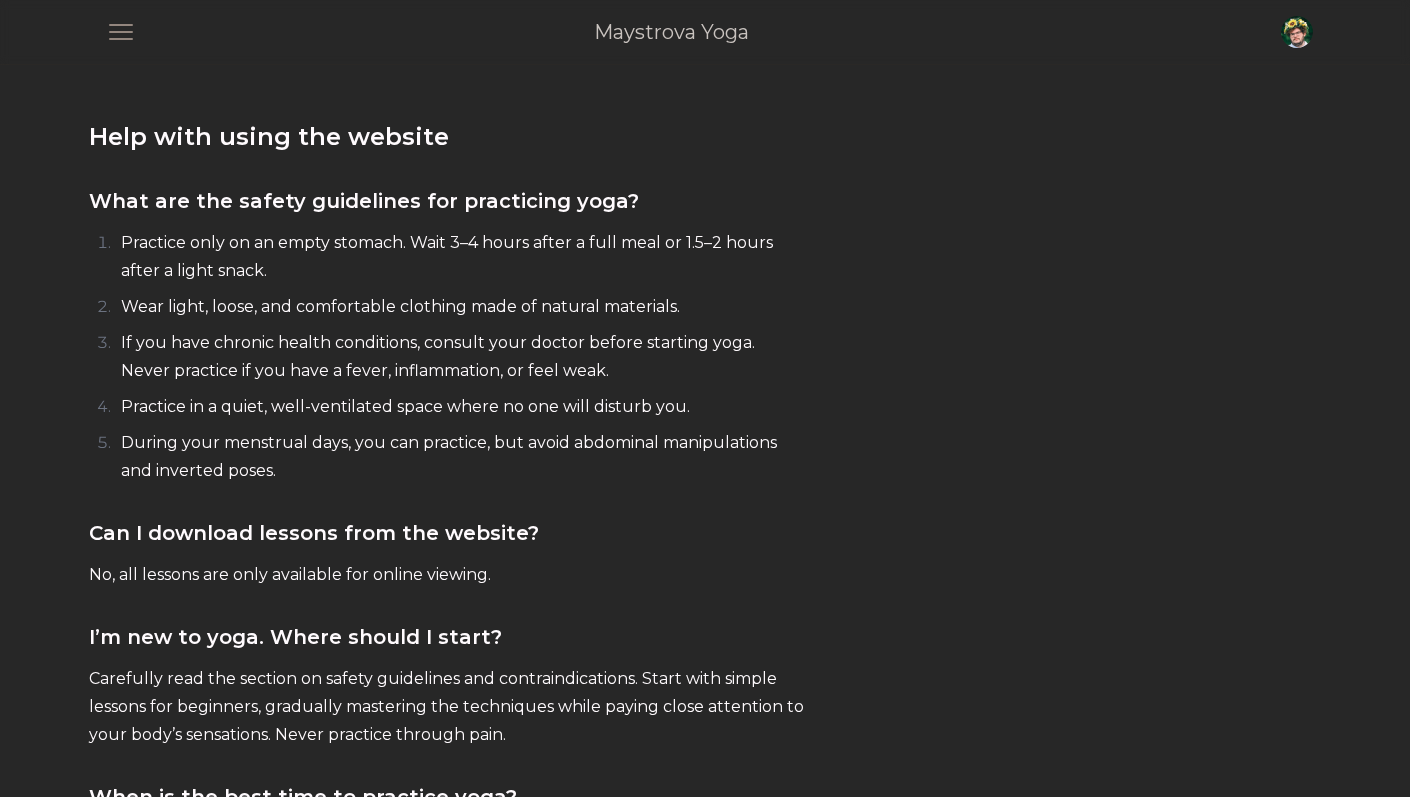 click on "Help with using the website What are the safety guidelines for practicing yoga?
Practice only on an empty stomach. Wait 3–4 hours after a full meal or 1.5–2 hours after a light snack.
Wear light, loose, and comfortable clothing made of natural materials.
If you have chronic health conditions, consult your doctor before starting yoga. Never practice if you have a fever, inflammation, or feel weak.
Practice in a quiet, well-ventilated space where no one will disturb you.
During your menstrual days, you can practice, but avoid abdominal manipulations and inverted poses.
Can I download lessons from the website?
No, all lessons are only available for online viewing.
I’m new to yoga. Where should I start?
Carefully read the section on safety guidelines and contraindications. Start with simple lessons for beginners, gradually mastering the techniques while paying close attention to your body’s sensations. Never practice through pain.
When is the best time to practice yoga?" at bounding box center (705, 759) 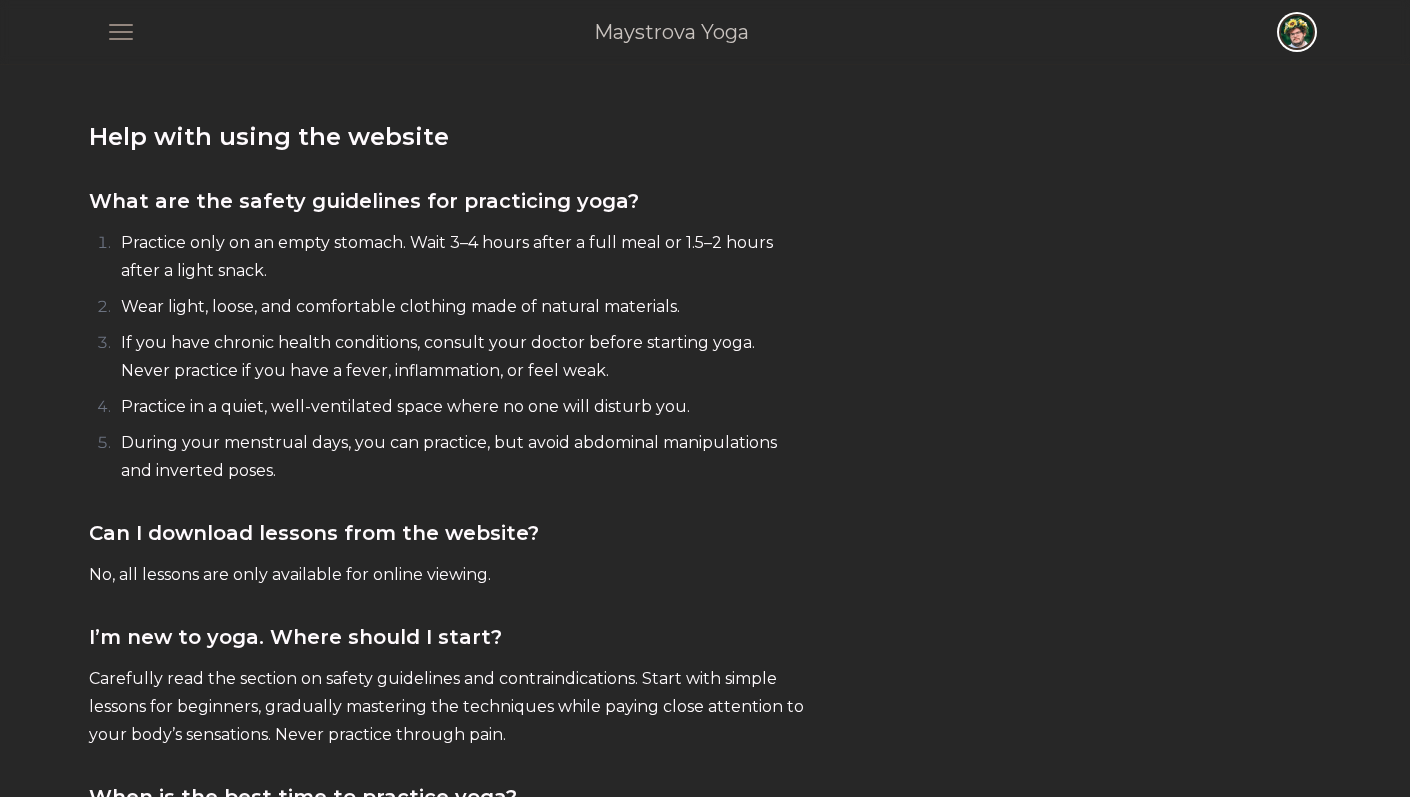 click at bounding box center (1297, 32) 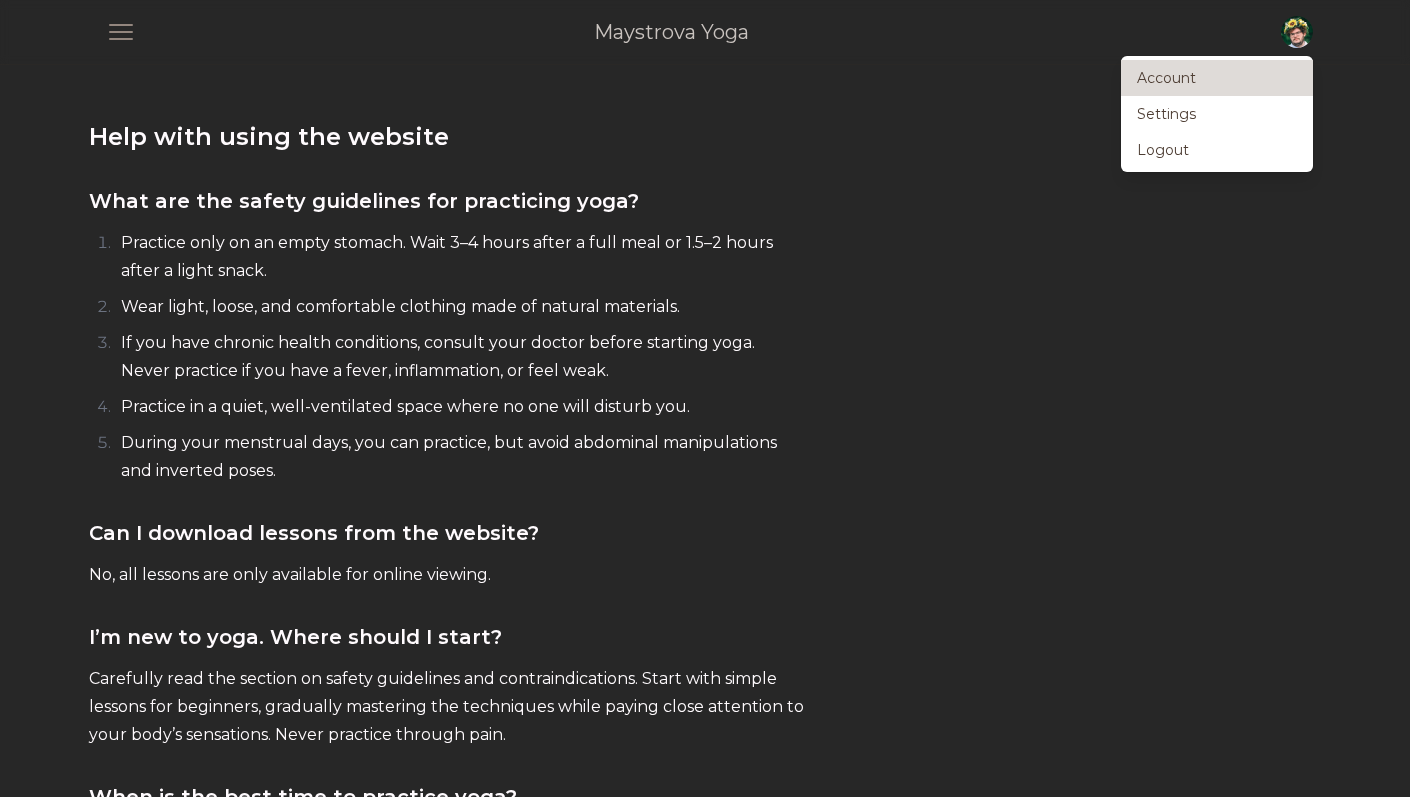 click on "Account" at bounding box center [1217, 78] 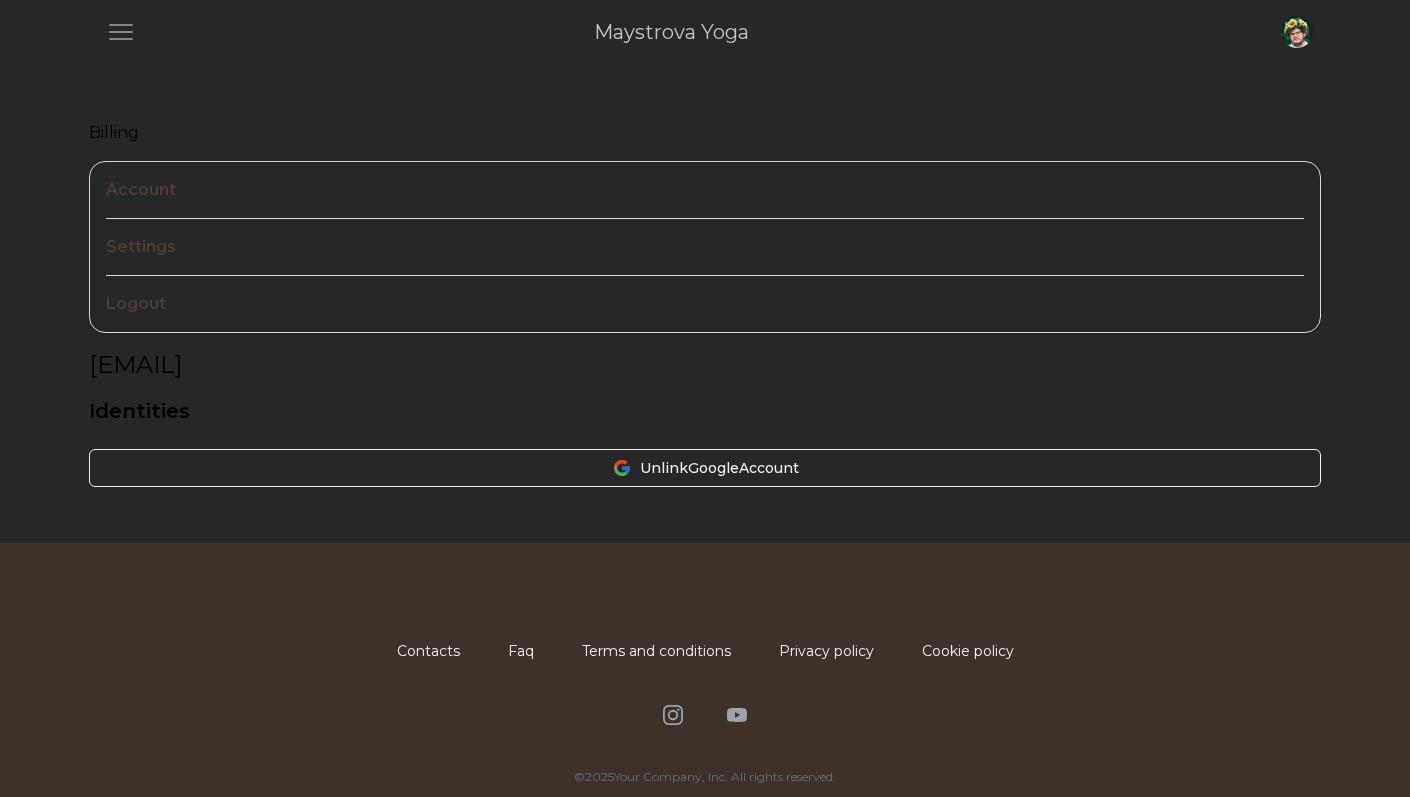scroll, scrollTop: 0, scrollLeft: 0, axis: both 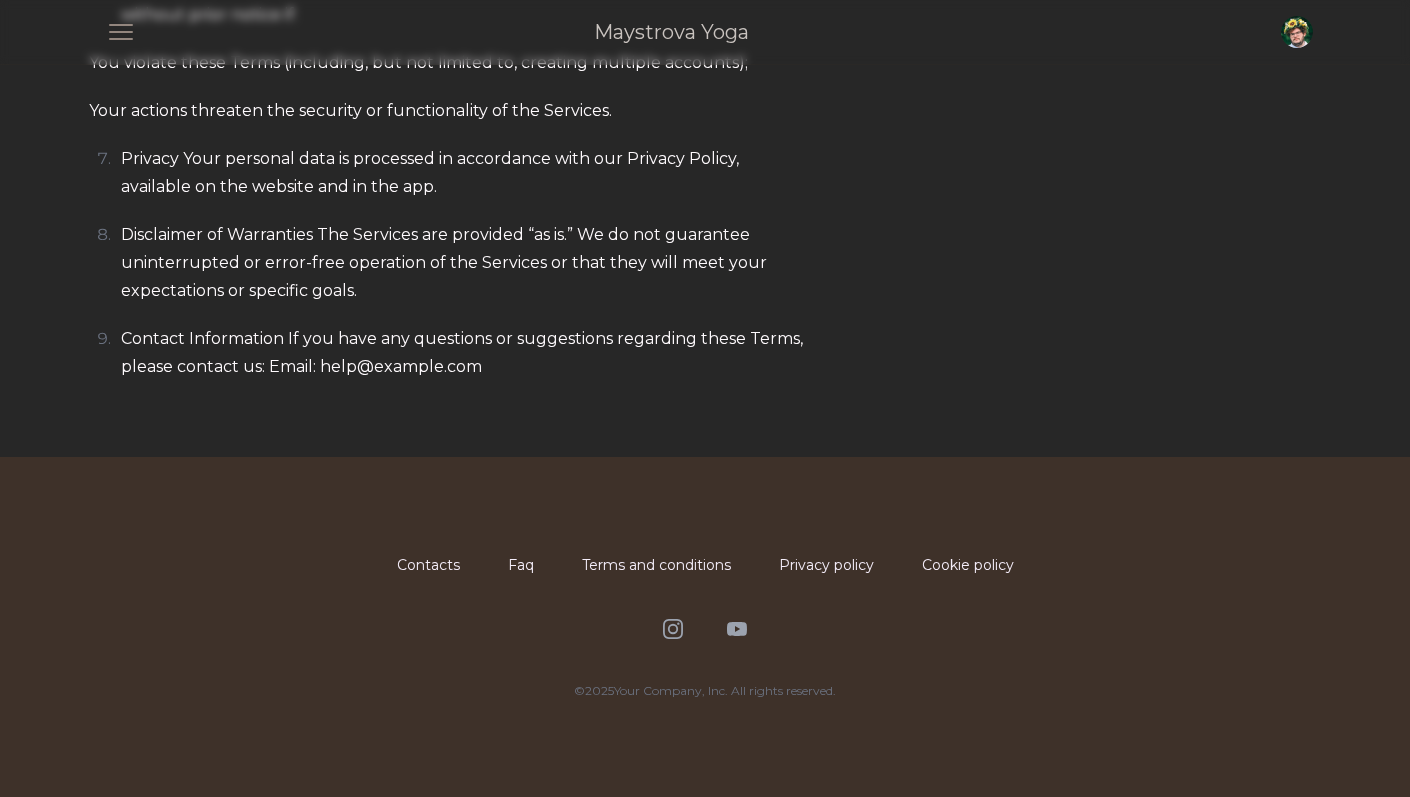 click on "Privacy policy" at bounding box center [826, 565] 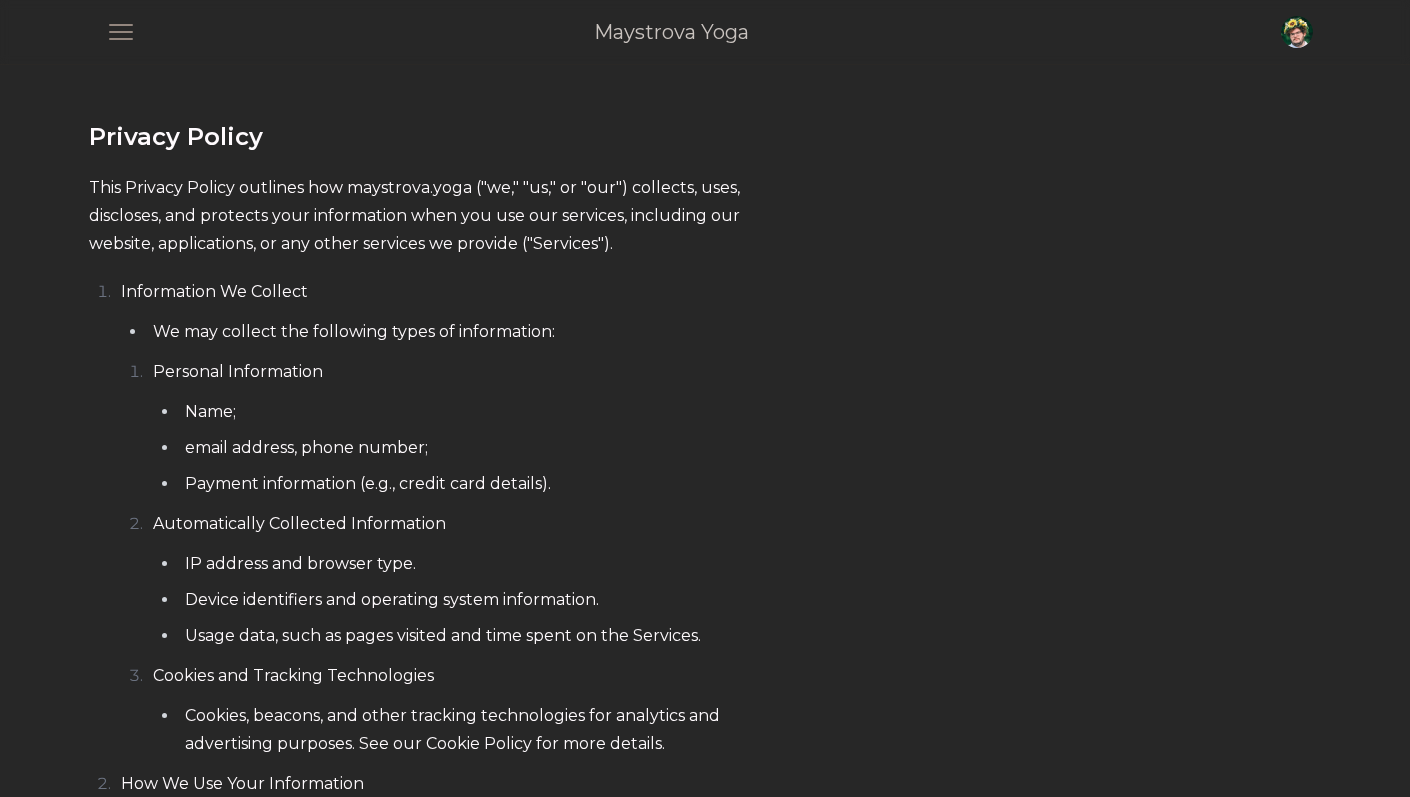 scroll, scrollTop: 1886, scrollLeft: 0, axis: vertical 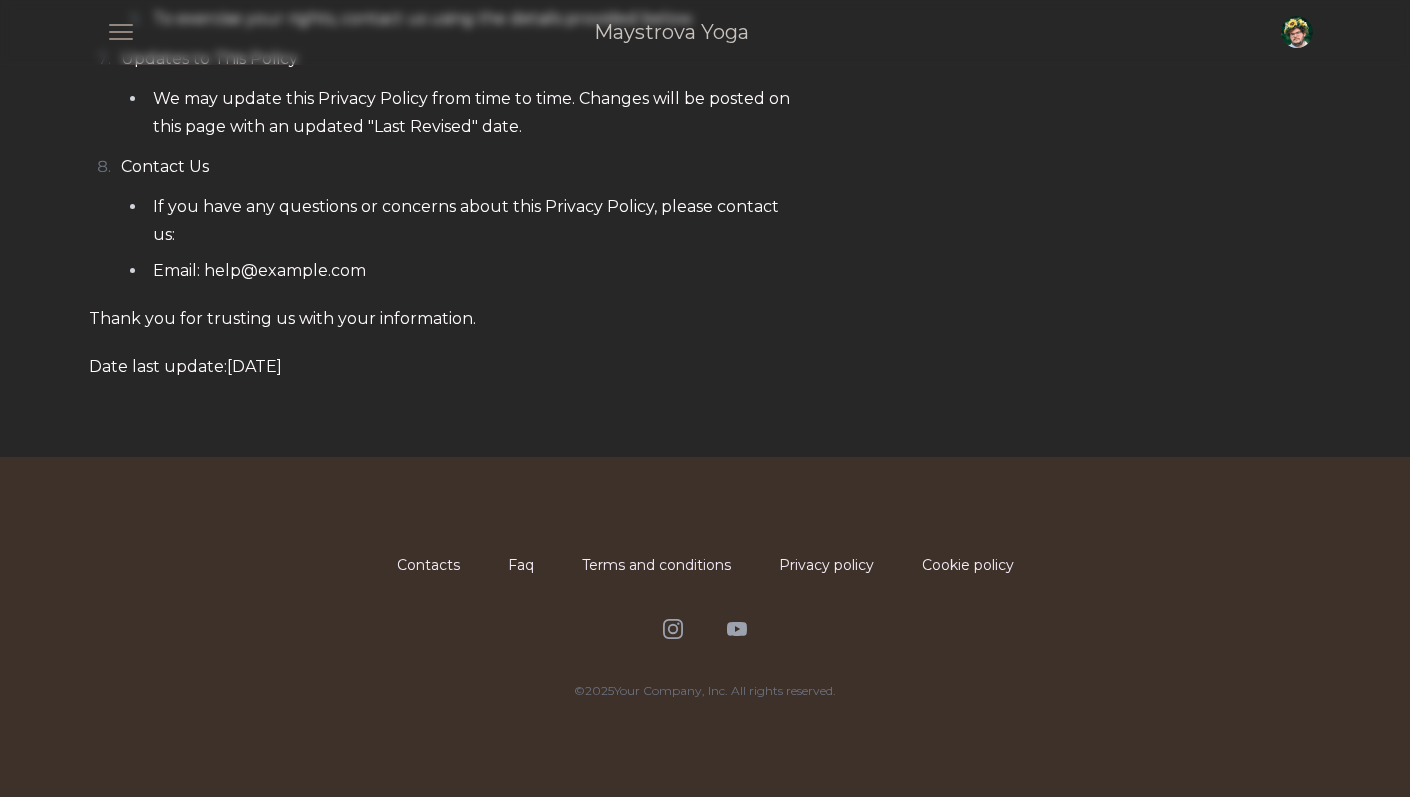 click on "Cookie policy" at bounding box center (968, 565) 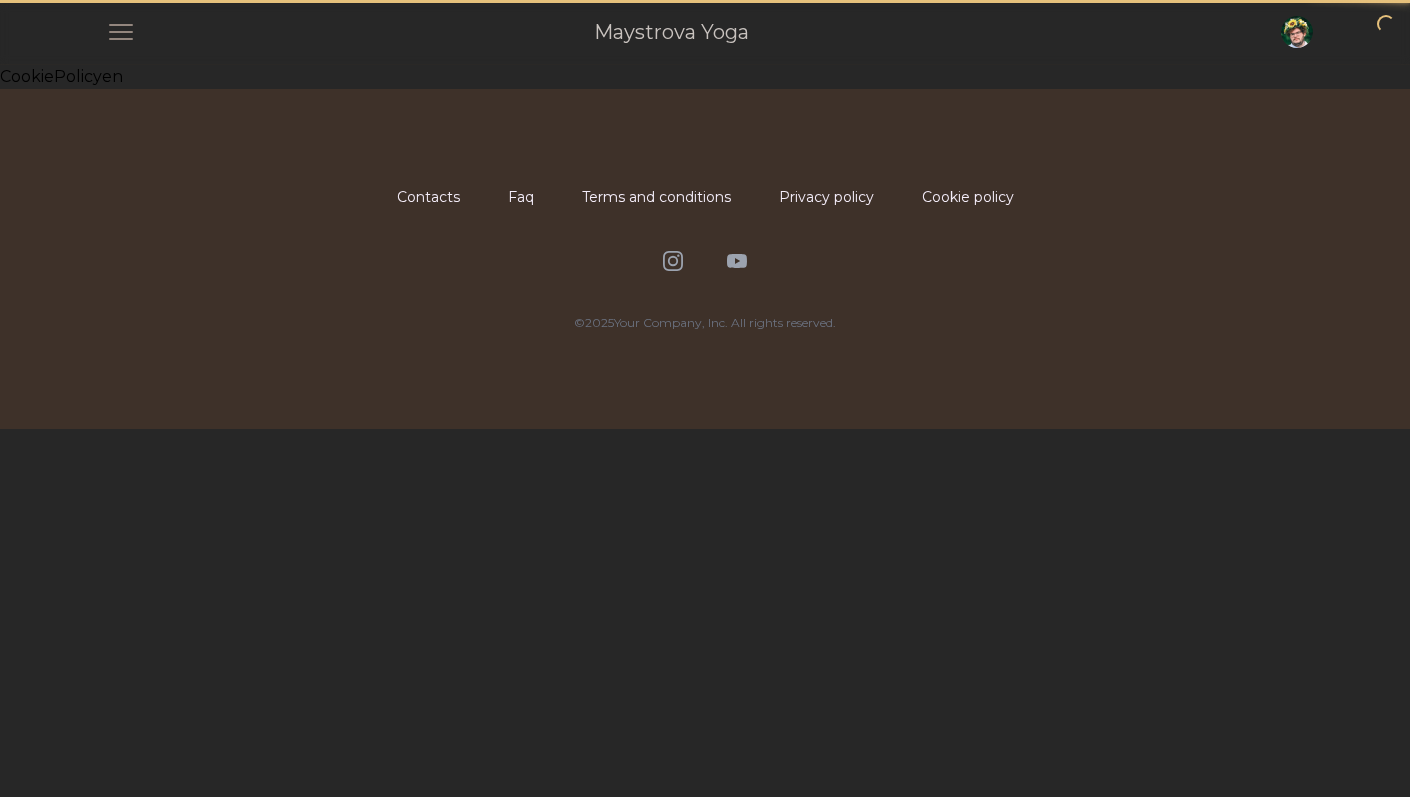 scroll, scrollTop: 0, scrollLeft: 0, axis: both 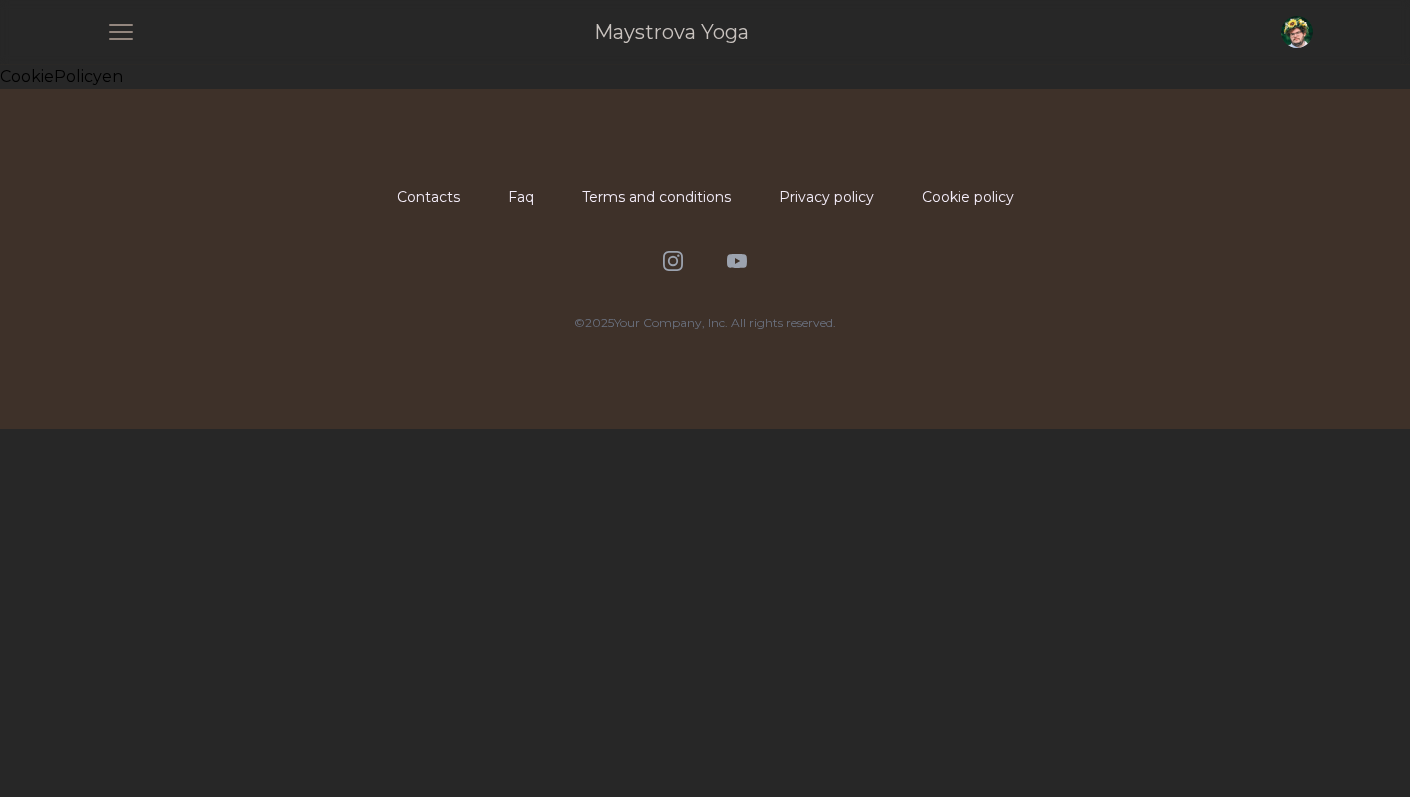 click on "Open main menu Maystrova Yoga Open user menu" at bounding box center [705, 32] 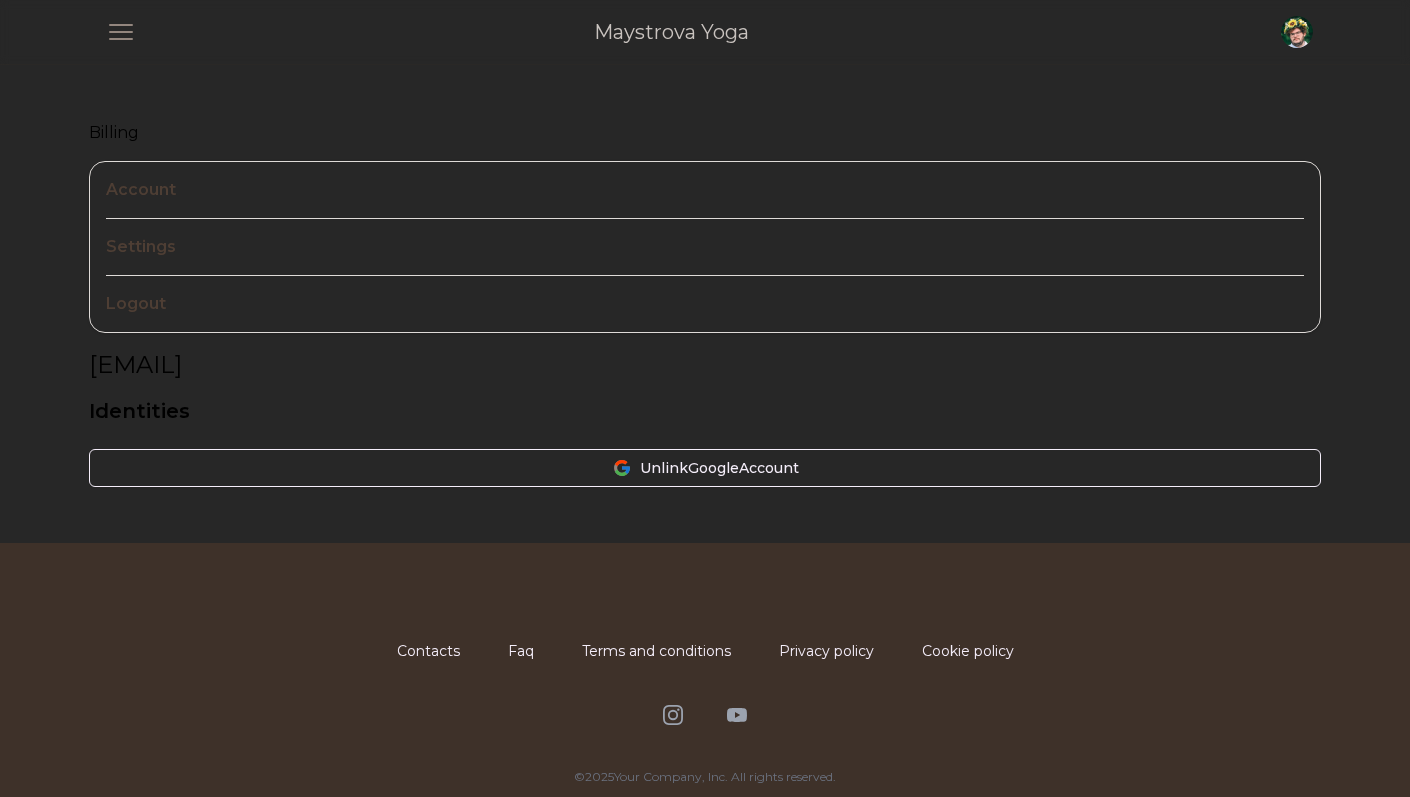 scroll, scrollTop: 0, scrollLeft: 0, axis: both 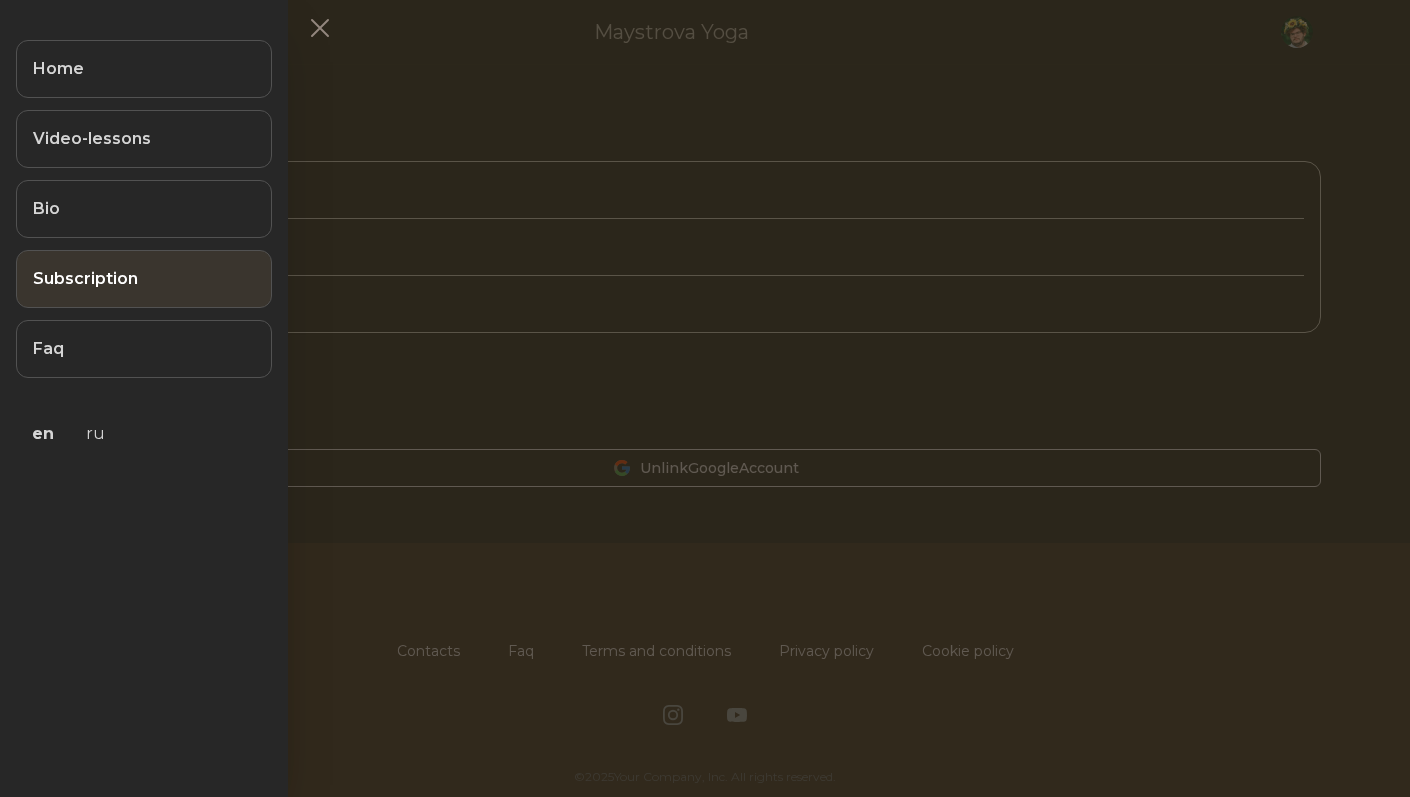 click on "Subscription" at bounding box center (144, 279) 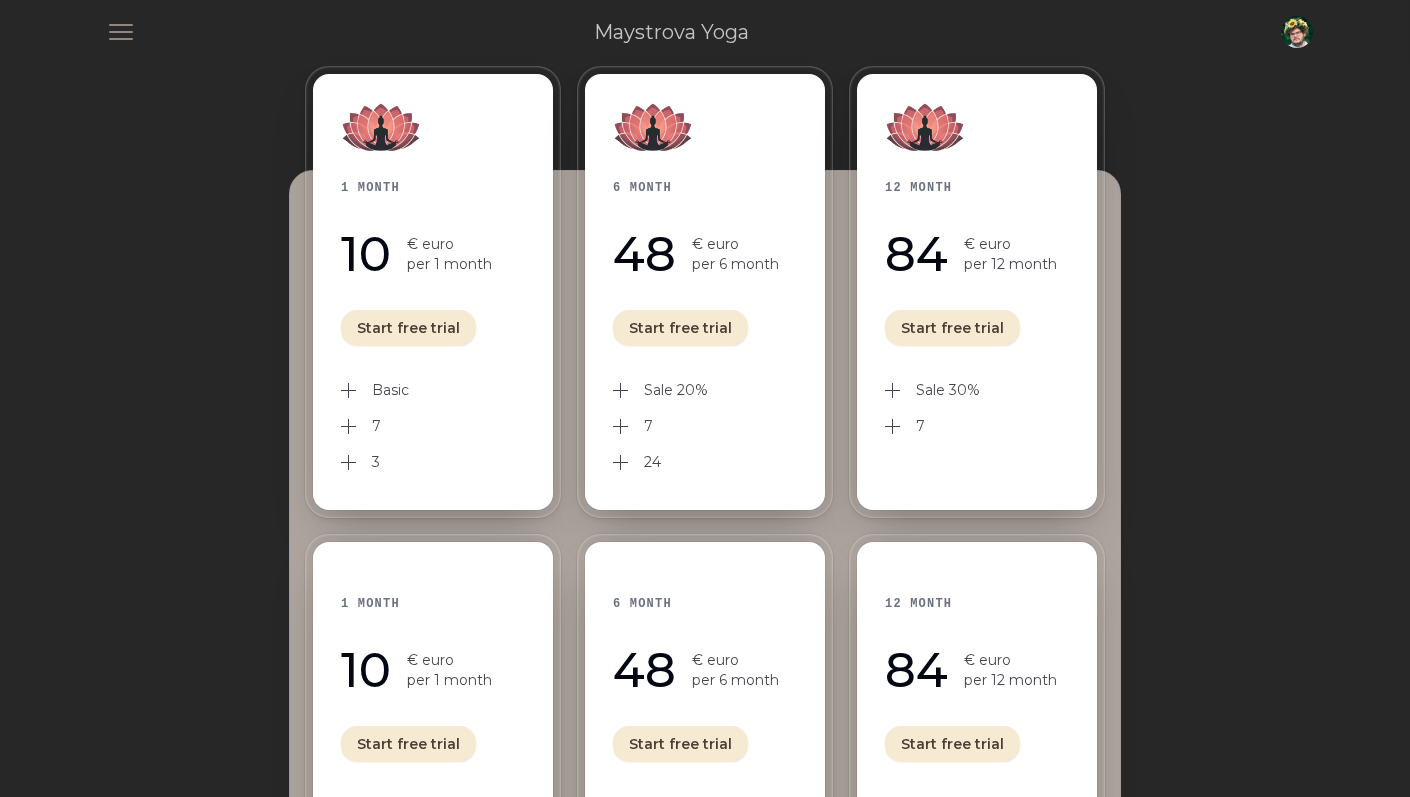 scroll, scrollTop: 317, scrollLeft: 0, axis: vertical 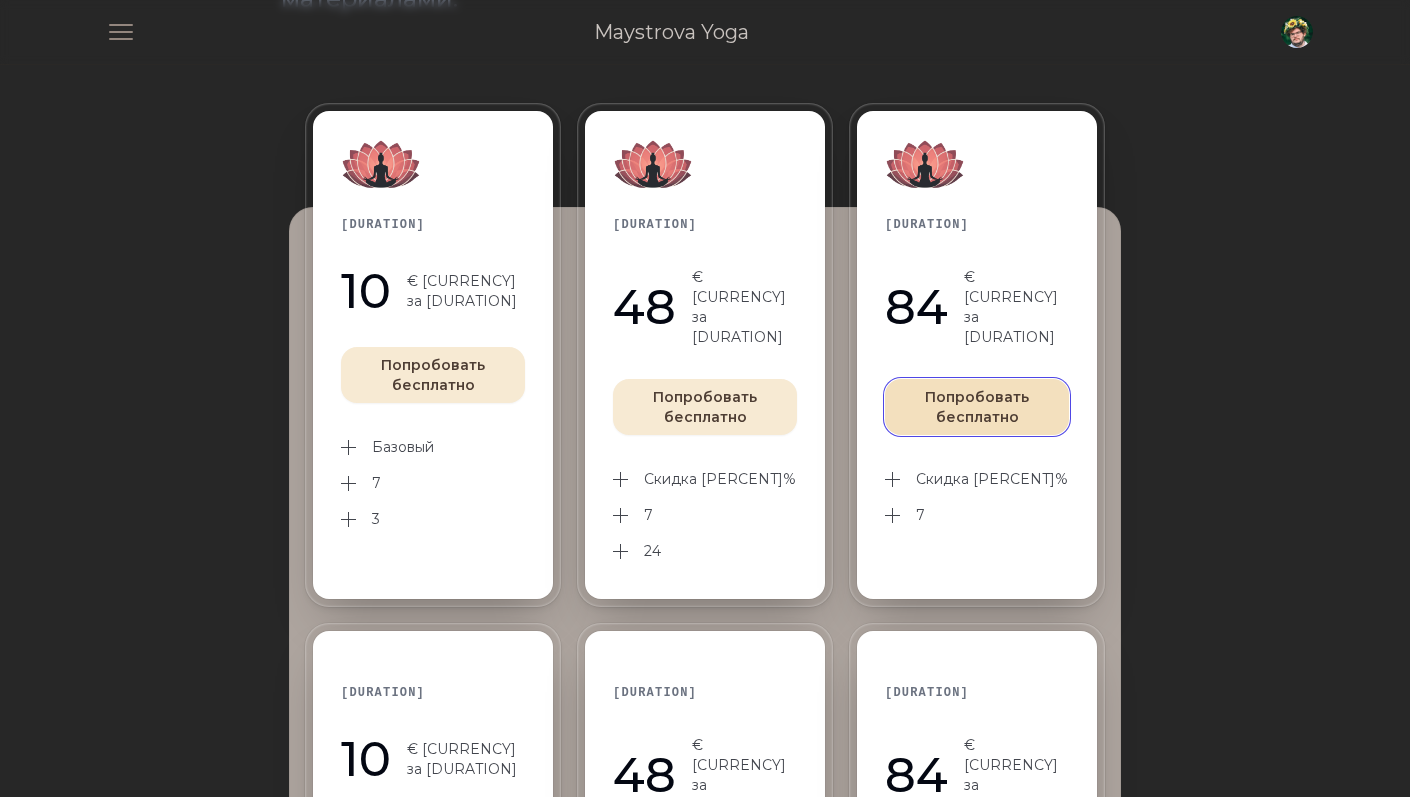 click on "Попробовать бесплатно" at bounding box center [977, 407] 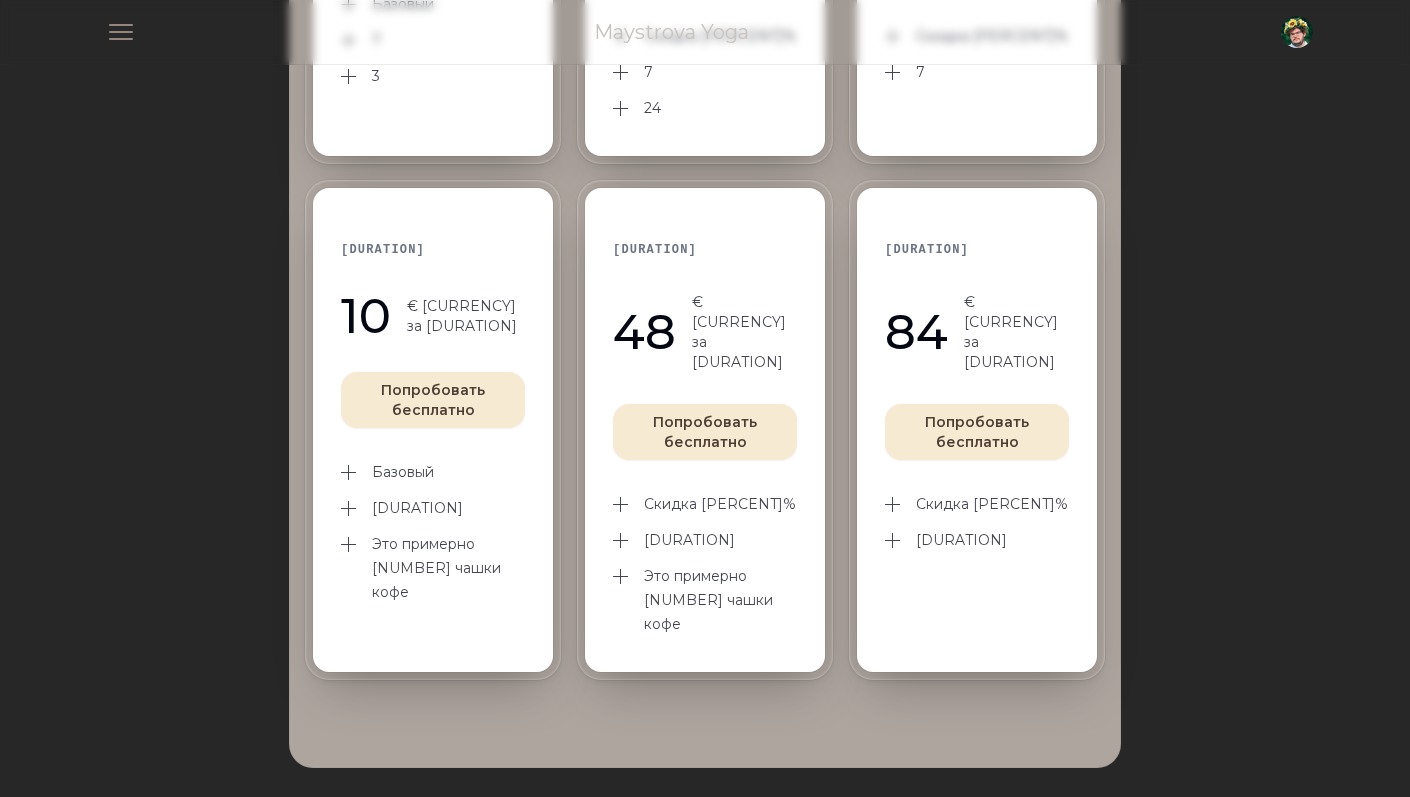 scroll, scrollTop: 692, scrollLeft: 0, axis: vertical 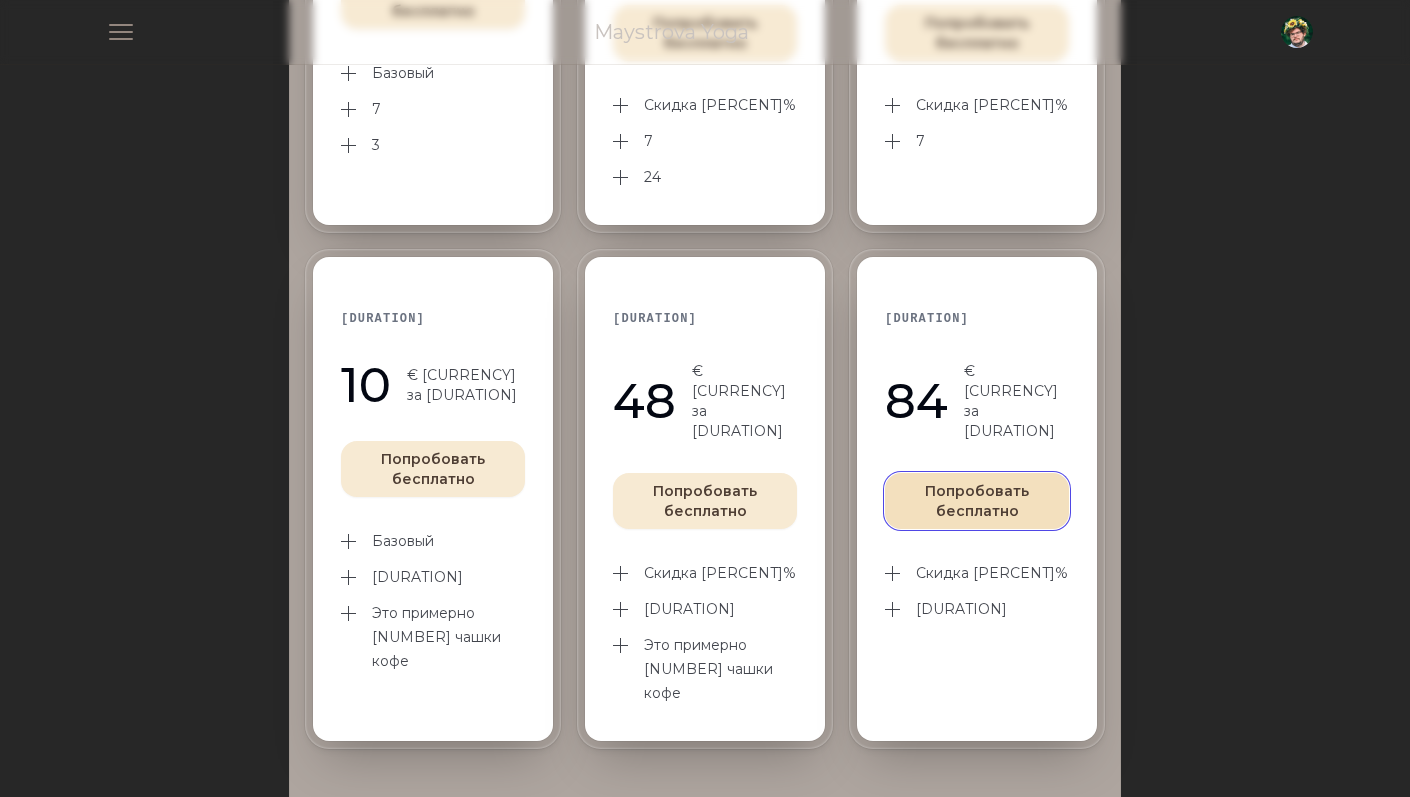 click on "Попробовать бесплатно" at bounding box center (977, 501) 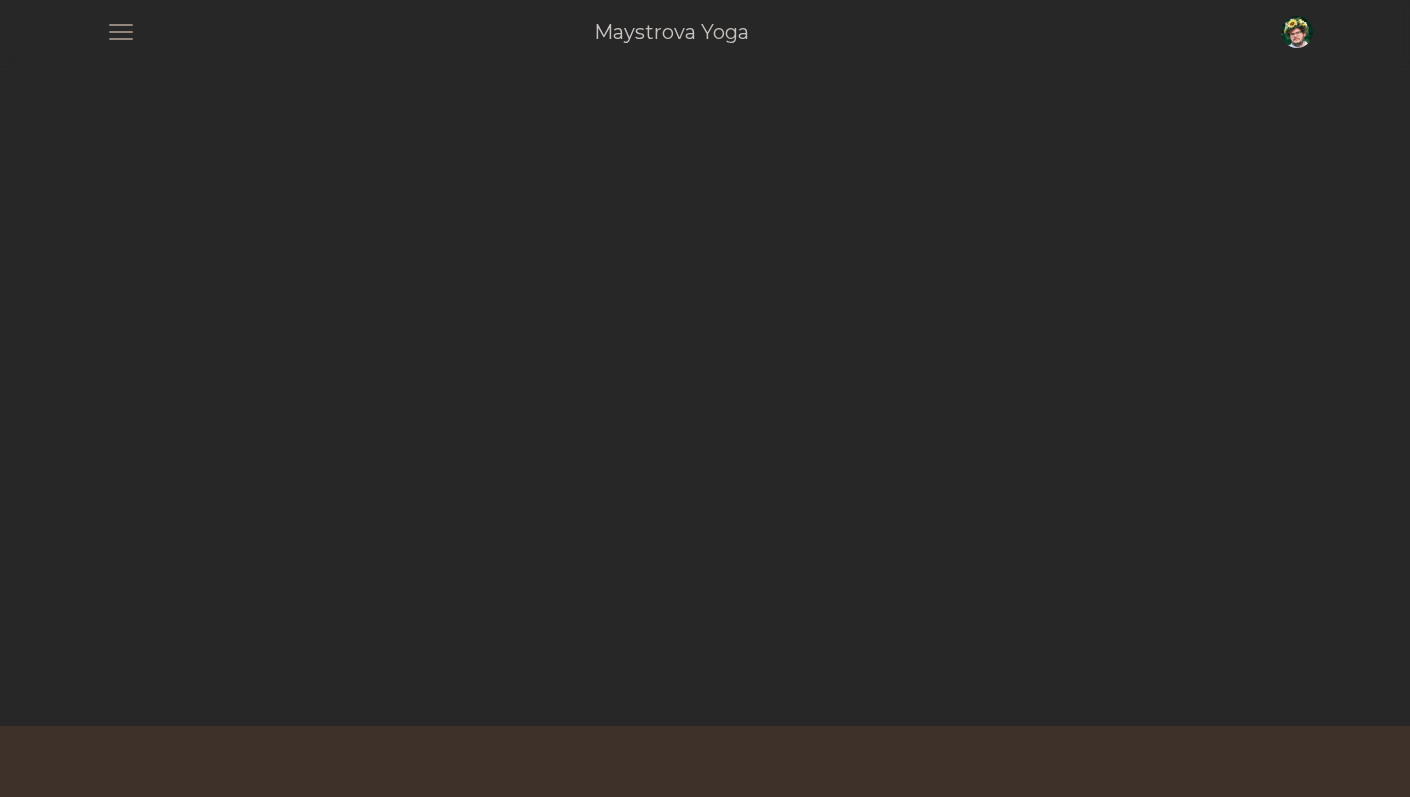 scroll, scrollTop: 0, scrollLeft: 0, axis: both 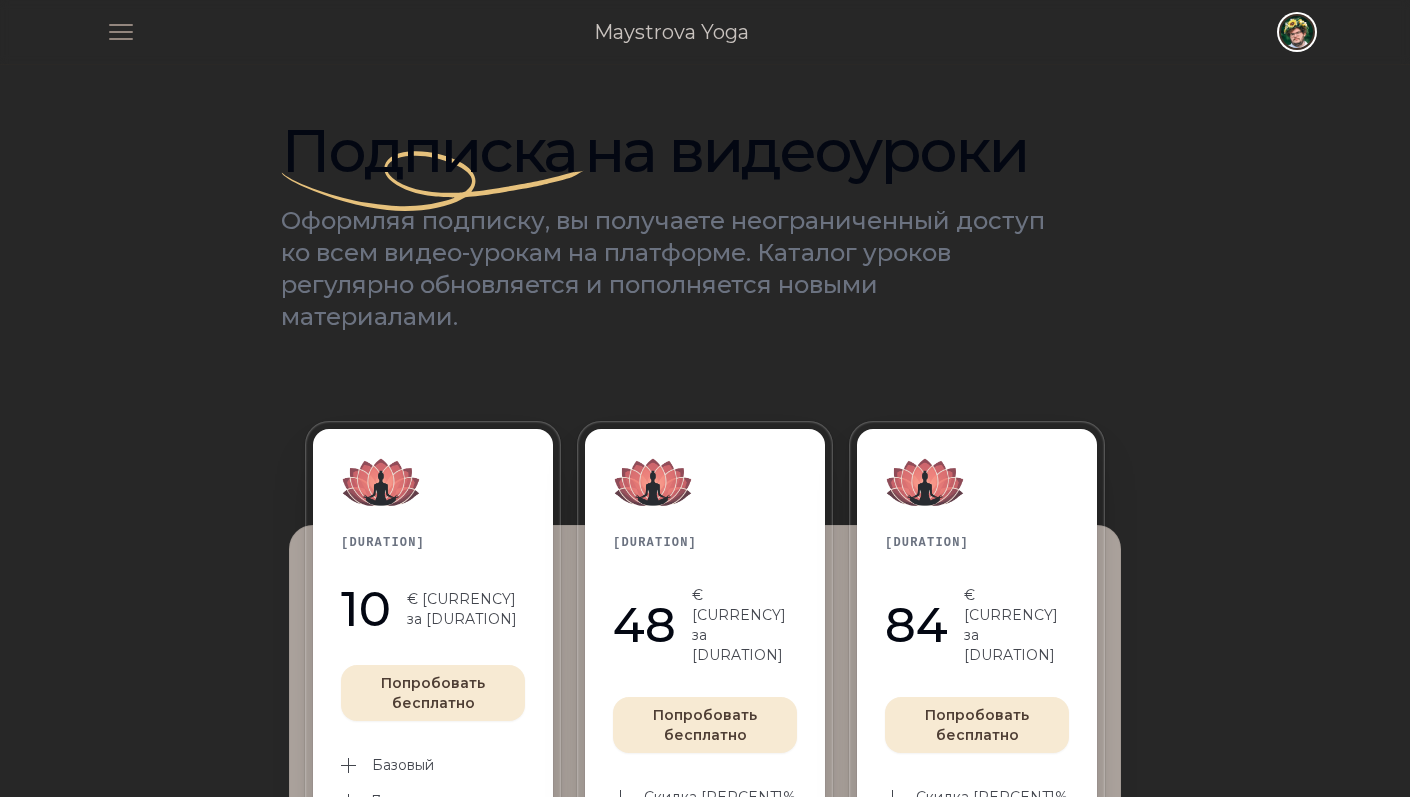 click at bounding box center [1297, 32] 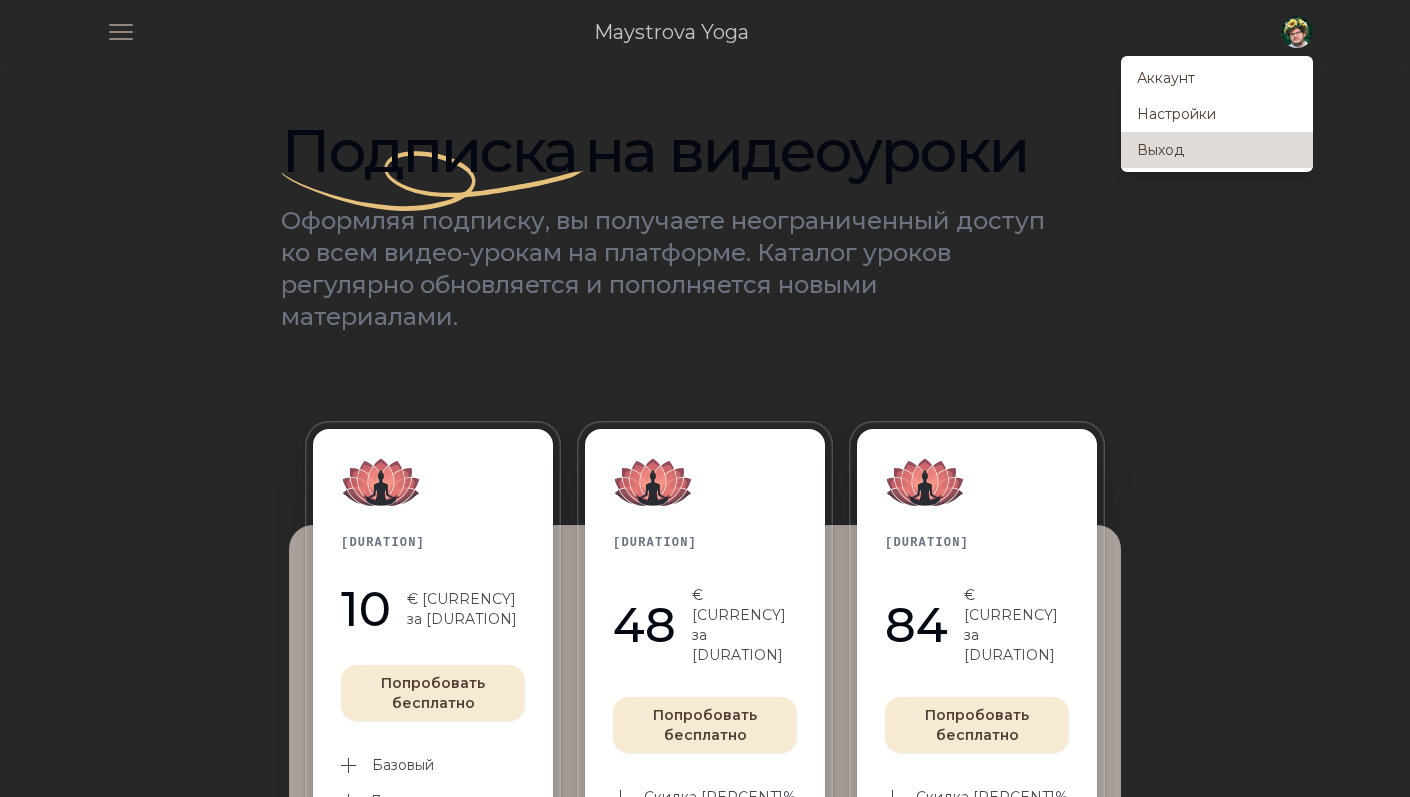 click on "Выход" at bounding box center [1217, 150] 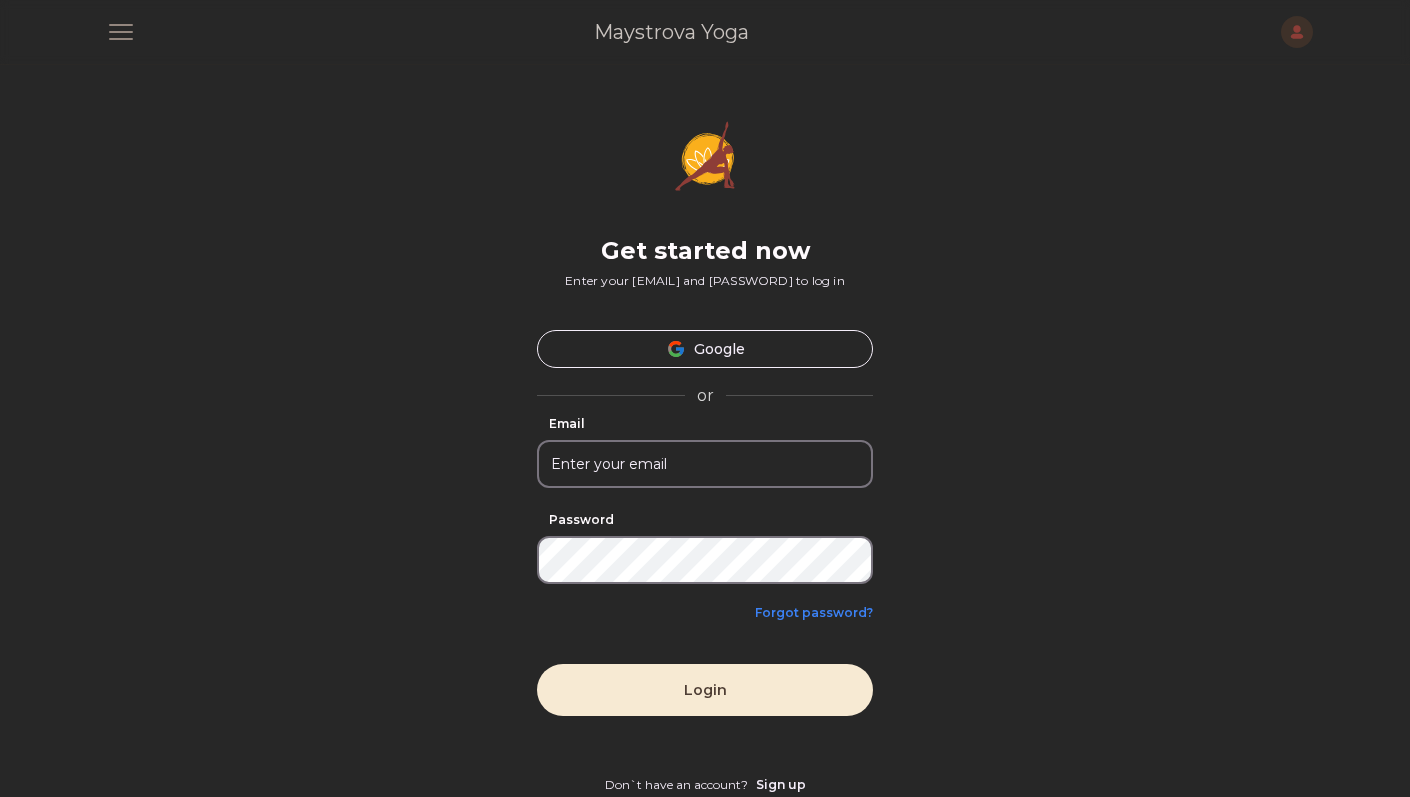 scroll, scrollTop: 0, scrollLeft: 0, axis: both 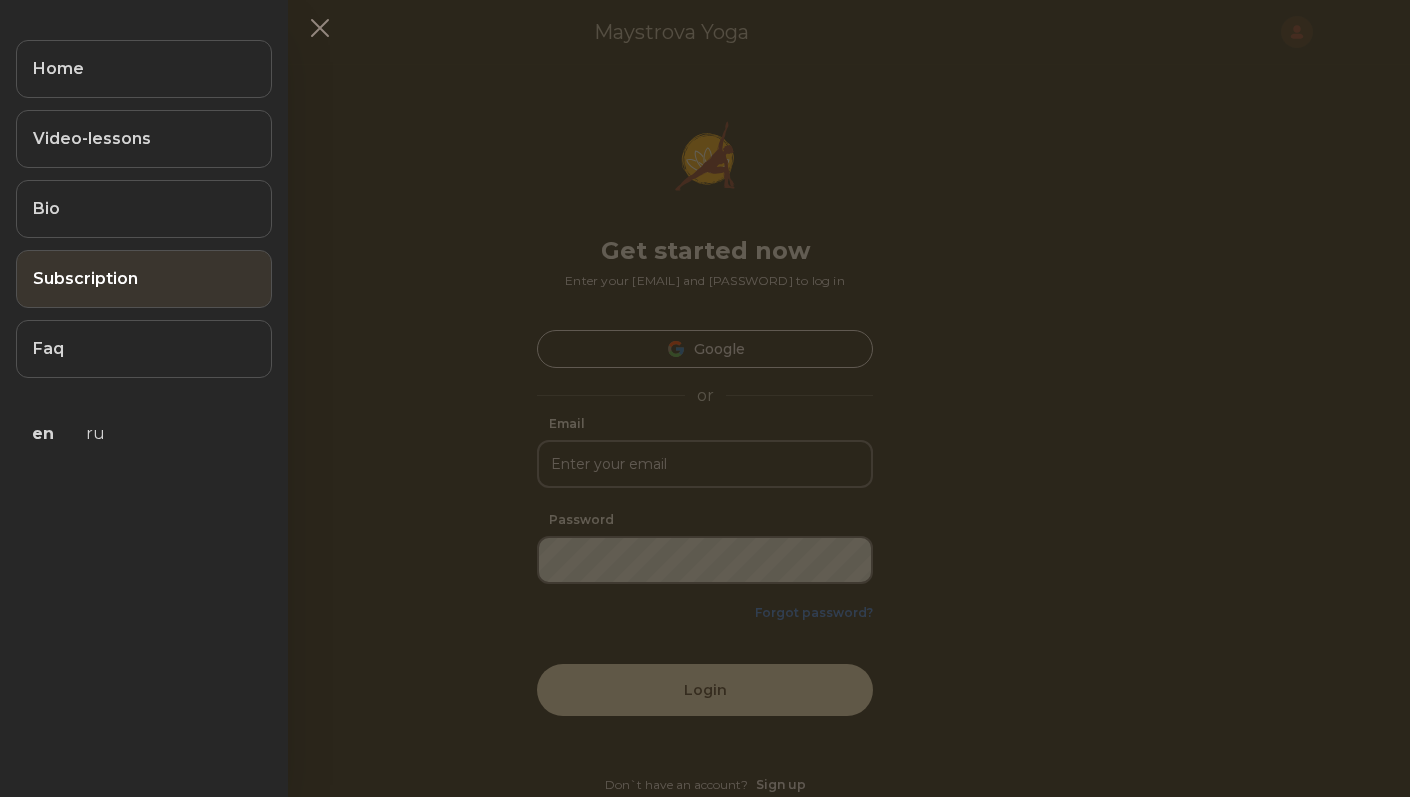click on "Subscription" at bounding box center (144, 279) 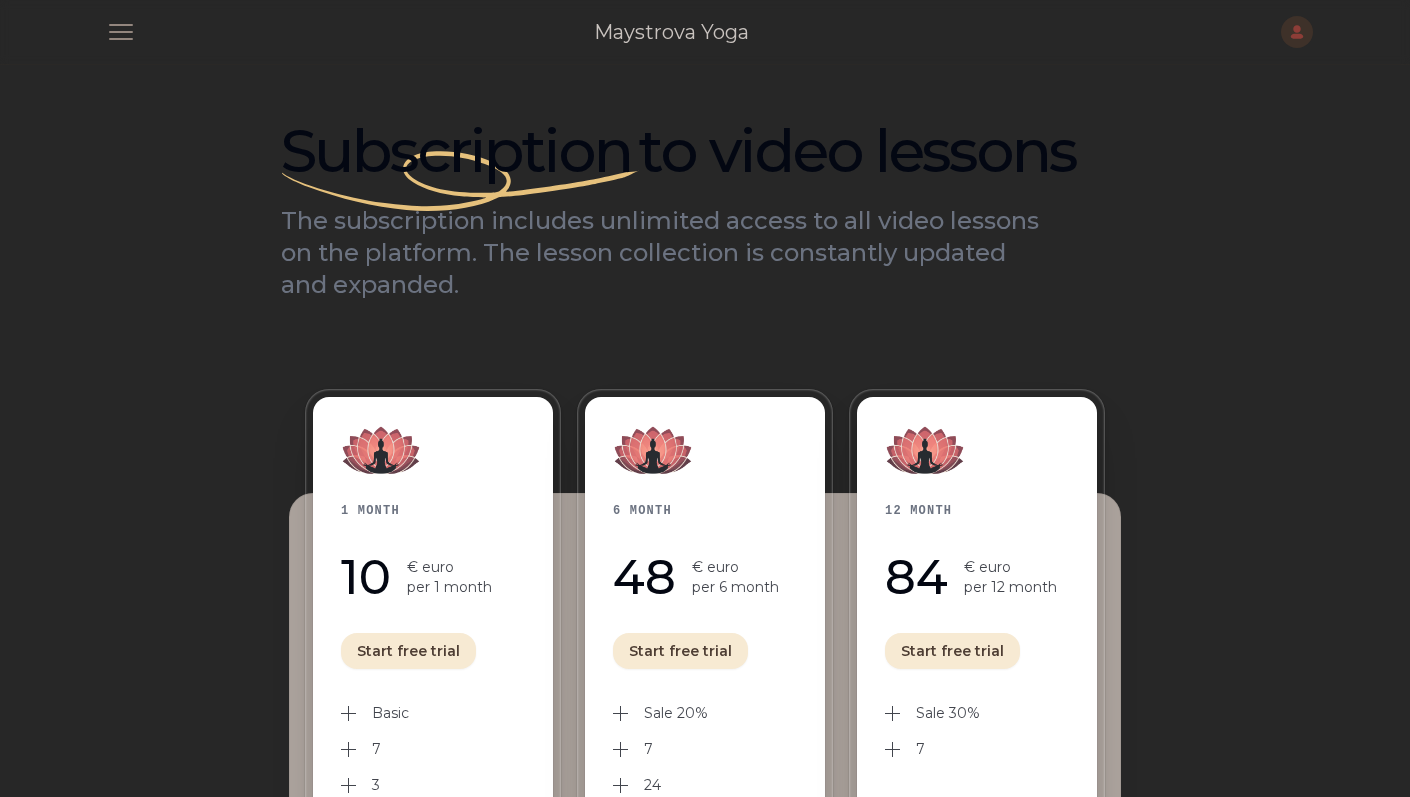scroll, scrollTop: 323, scrollLeft: 0, axis: vertical 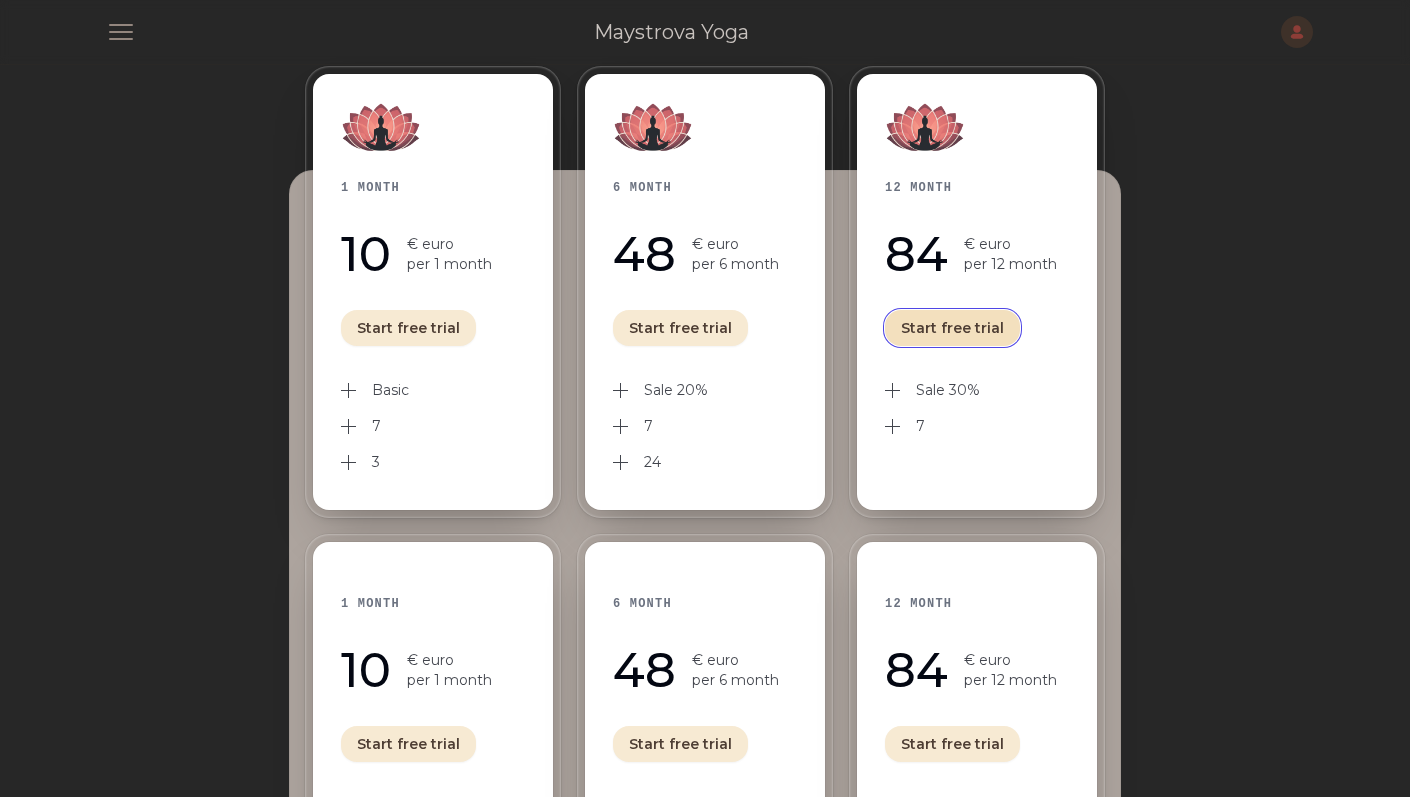 click on "Start free trial" at bounding box center [952, 328] 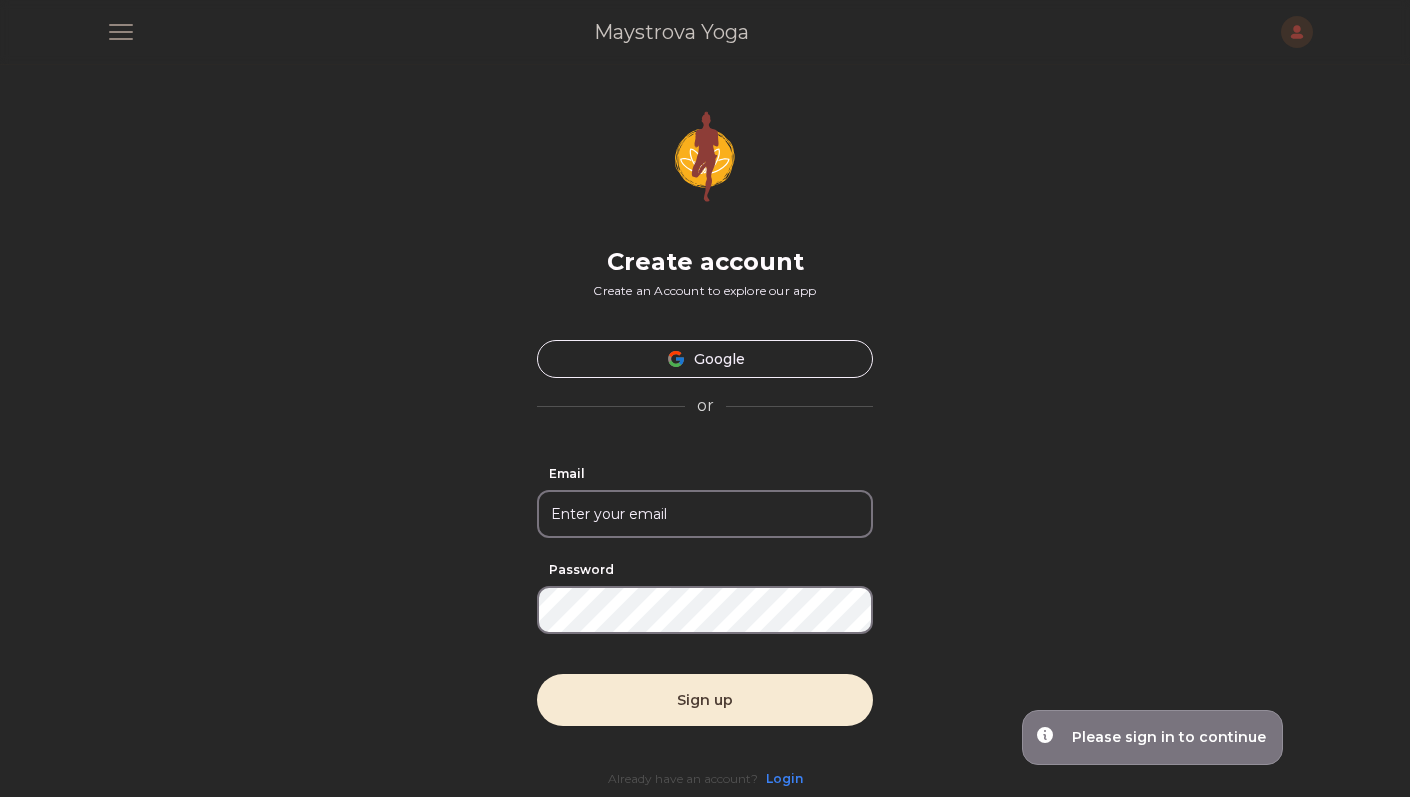 scroll, scrollTop: 0, scrollLeft: 0, axis: both 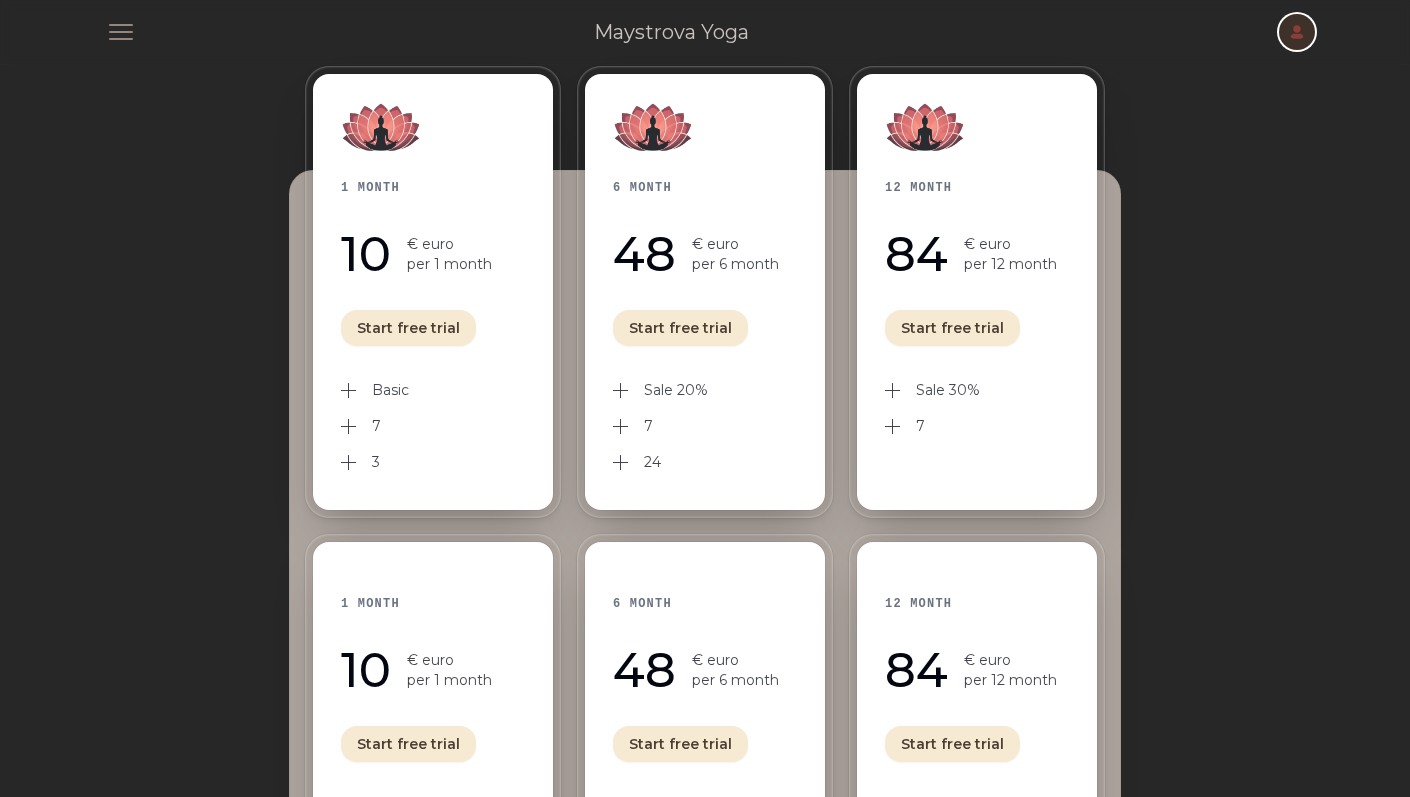 click at bounding box center (1297, 32) 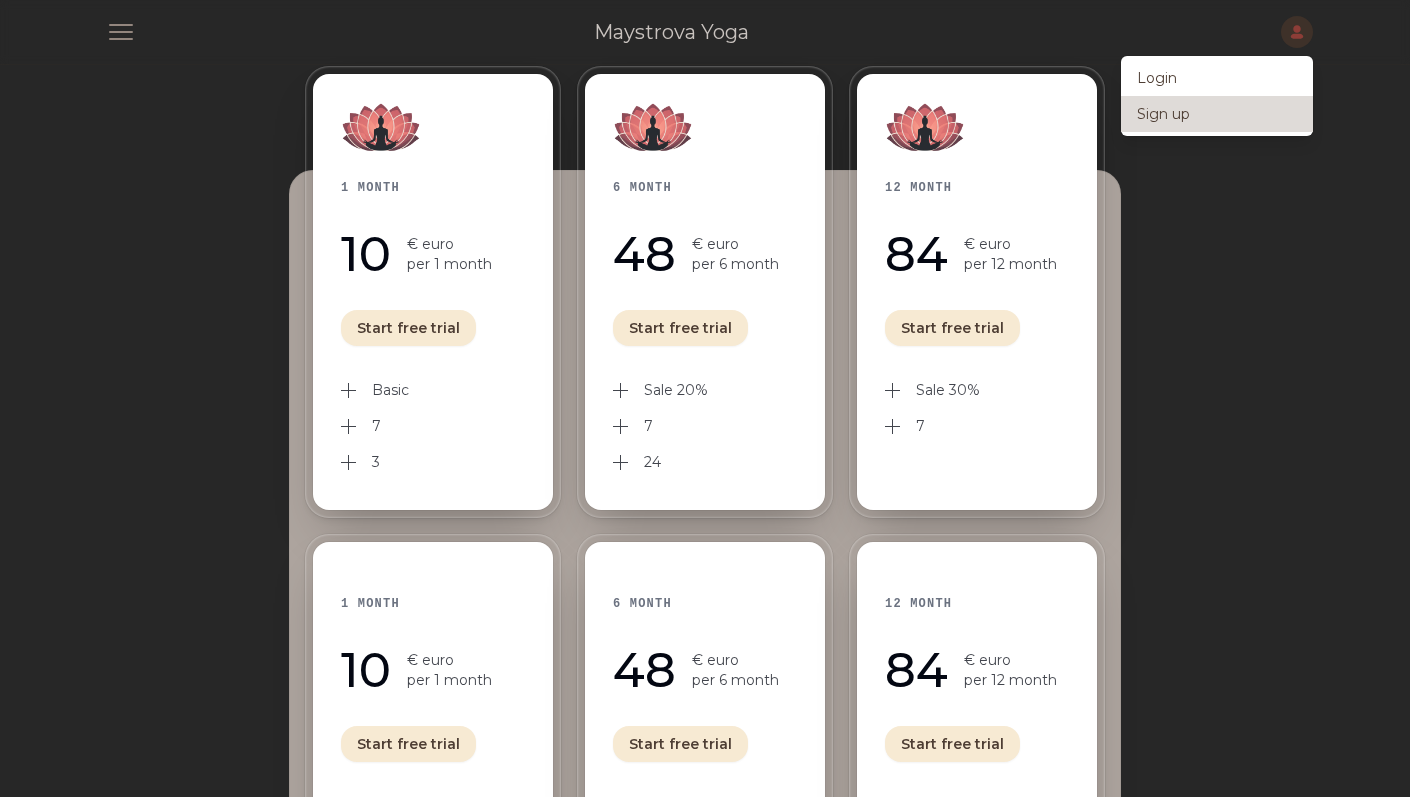 click on "Sign up" at bounding box center (1217, 114) 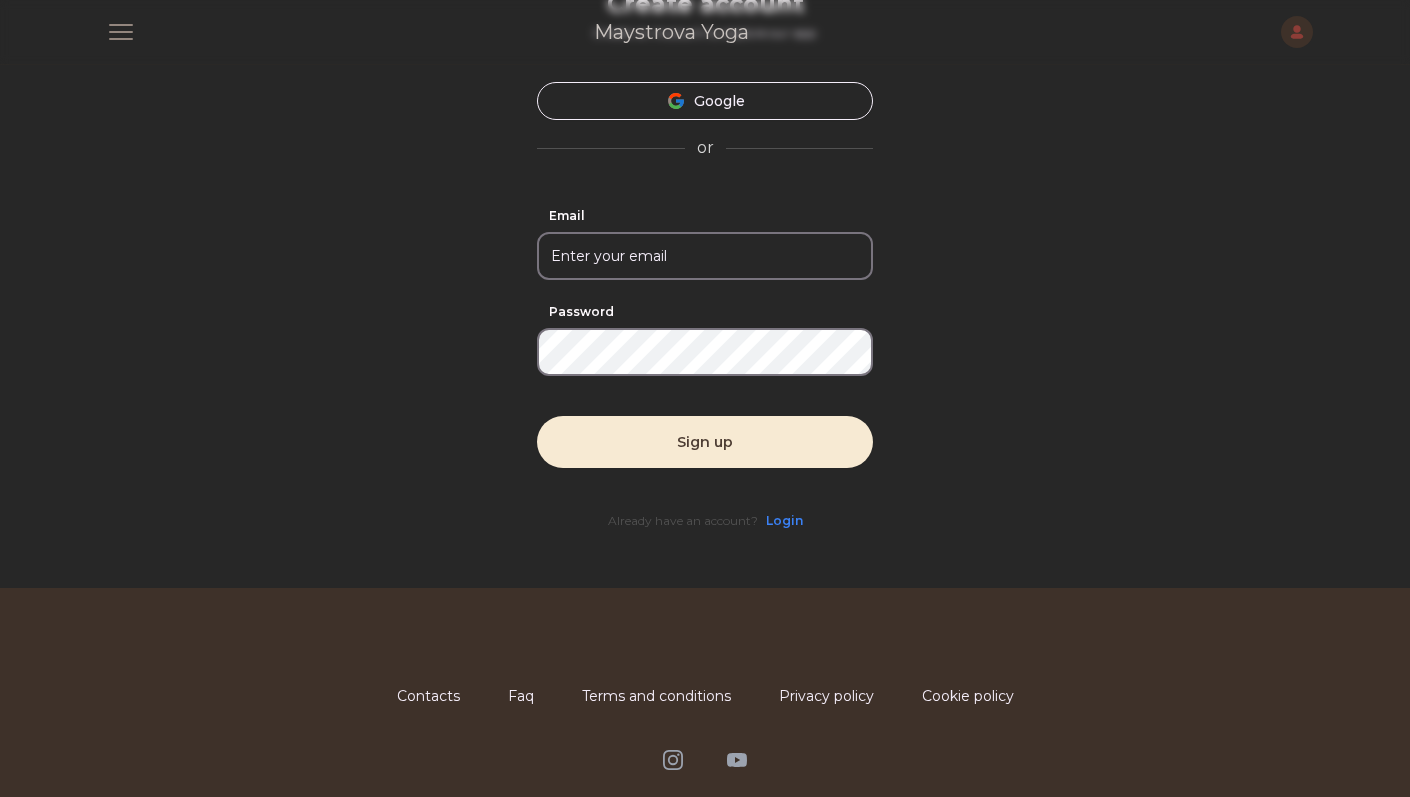 scroll, scrollTop: 312, scrollLeft: 0, axis: vertical 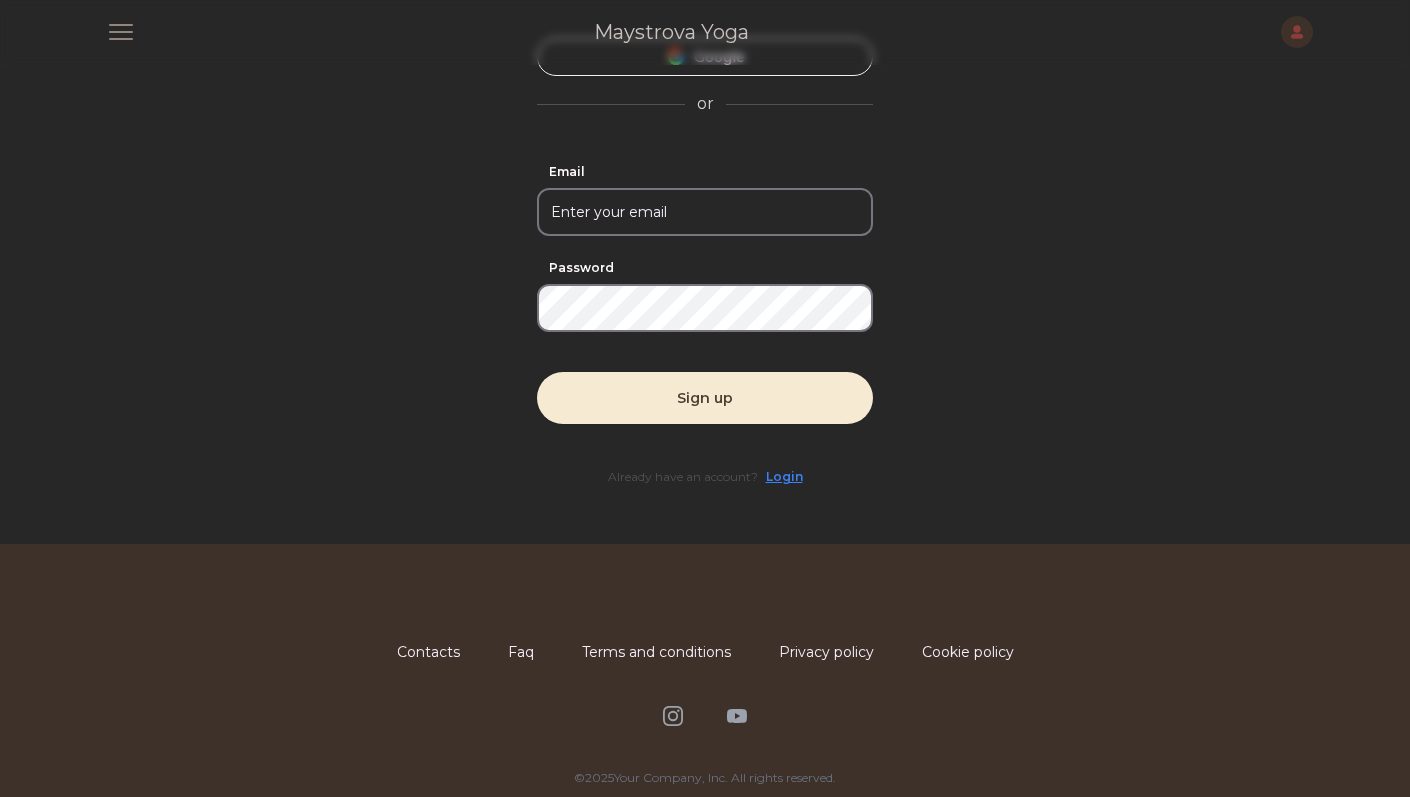 click on "Login" at bounding box center (784, 476) 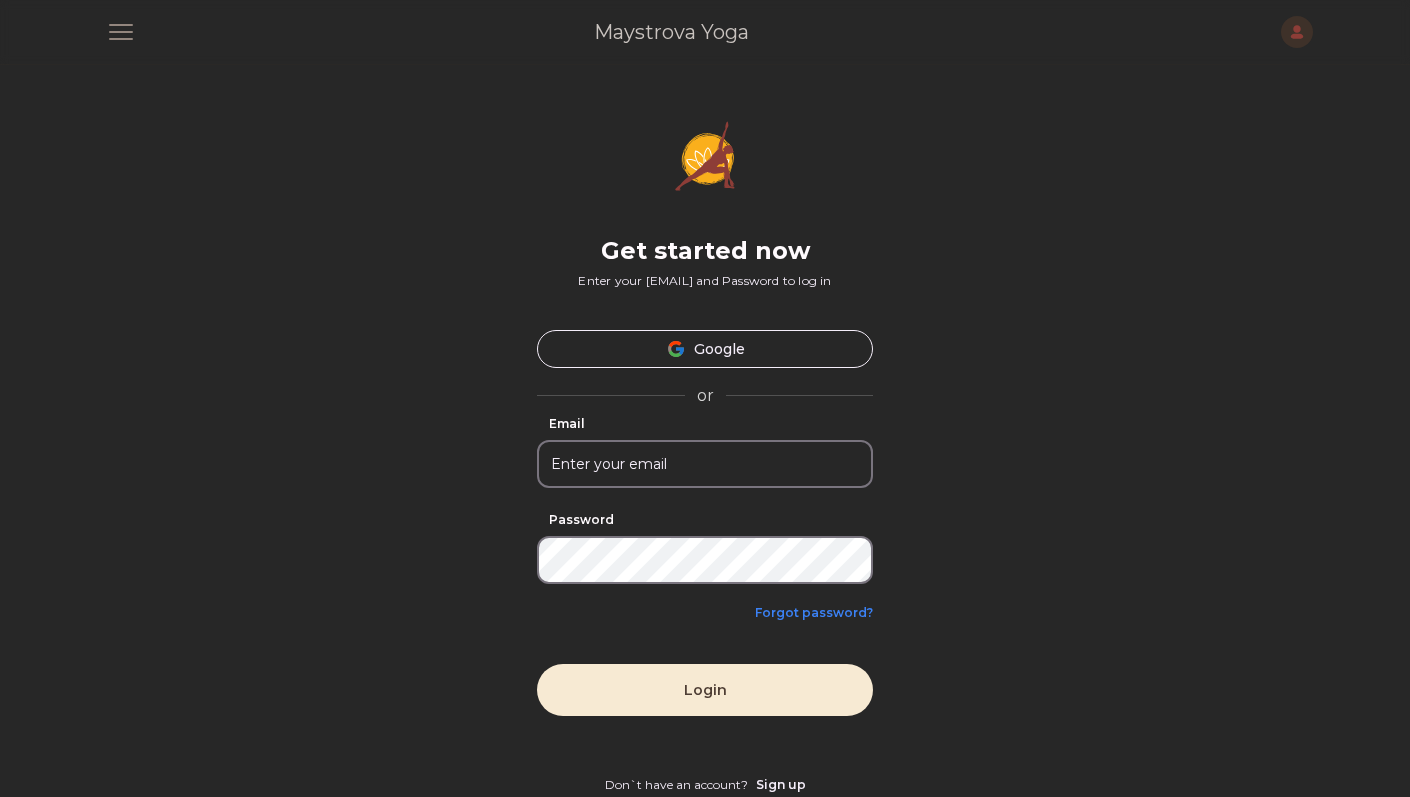 scroll, scrollTop: 175, scrollLeft: 0, axis: vertical 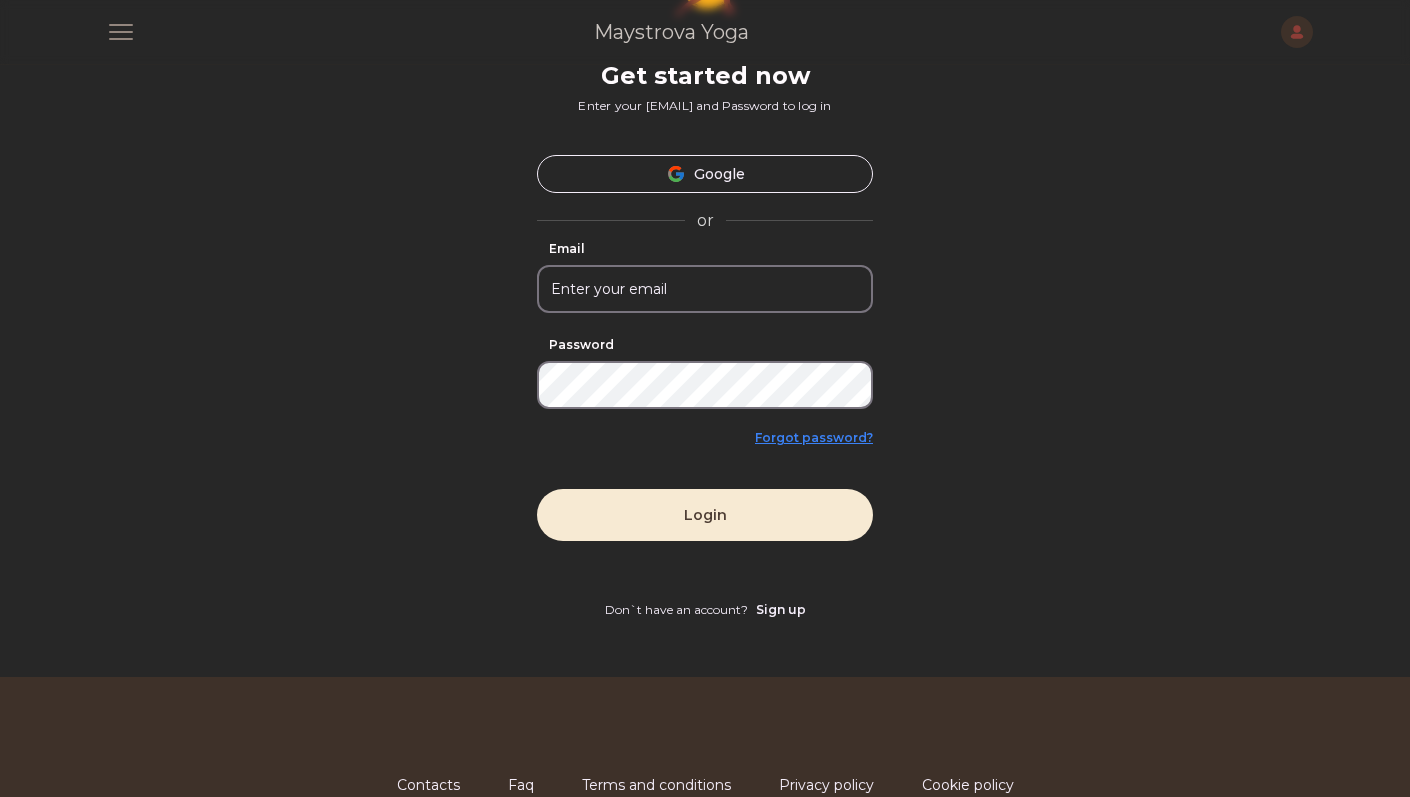 click on "Forgot password?" at bounding box center (814, 437) 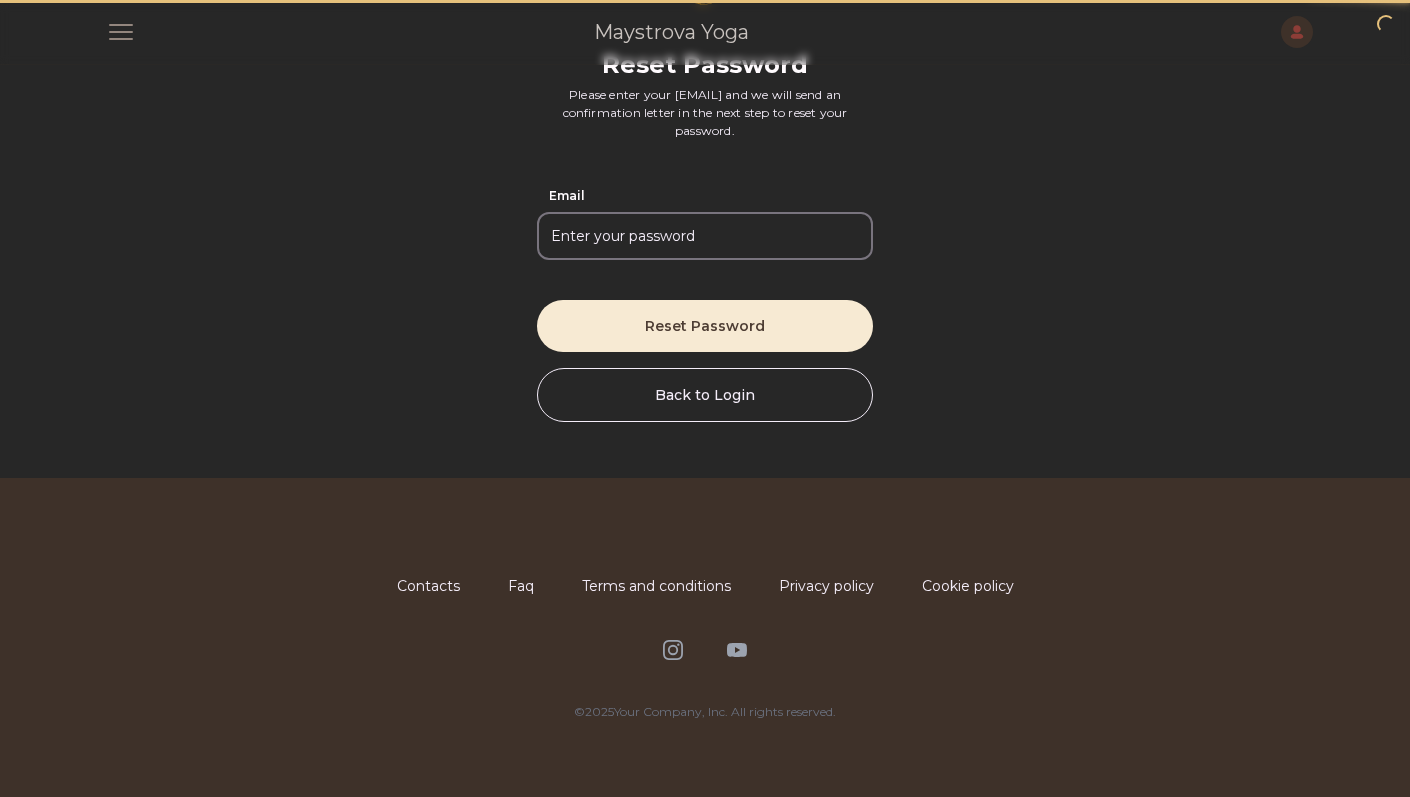 scroll, scrollTop: 0, scrollLeft: 0, axis: both 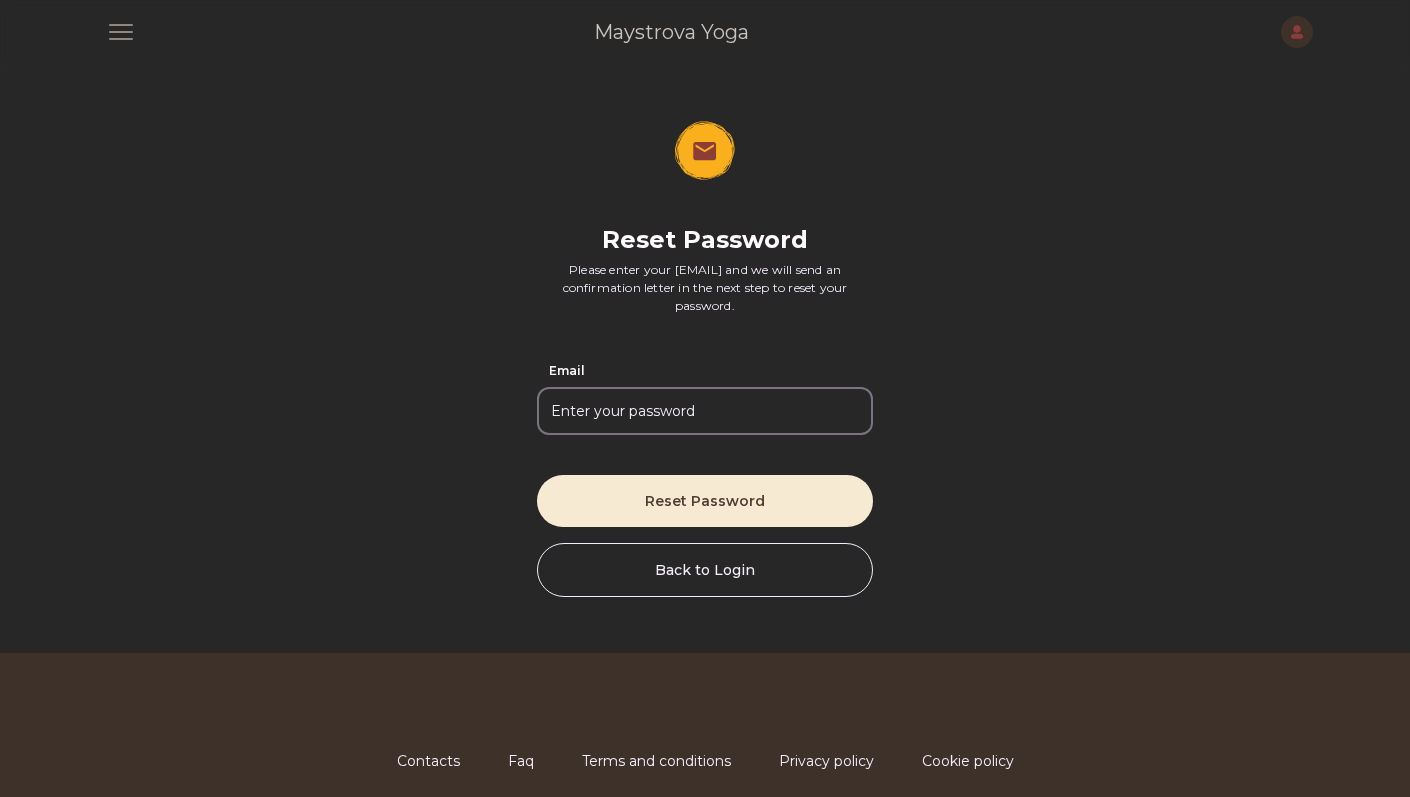 click on "Email" at bounding box center (705, 411) 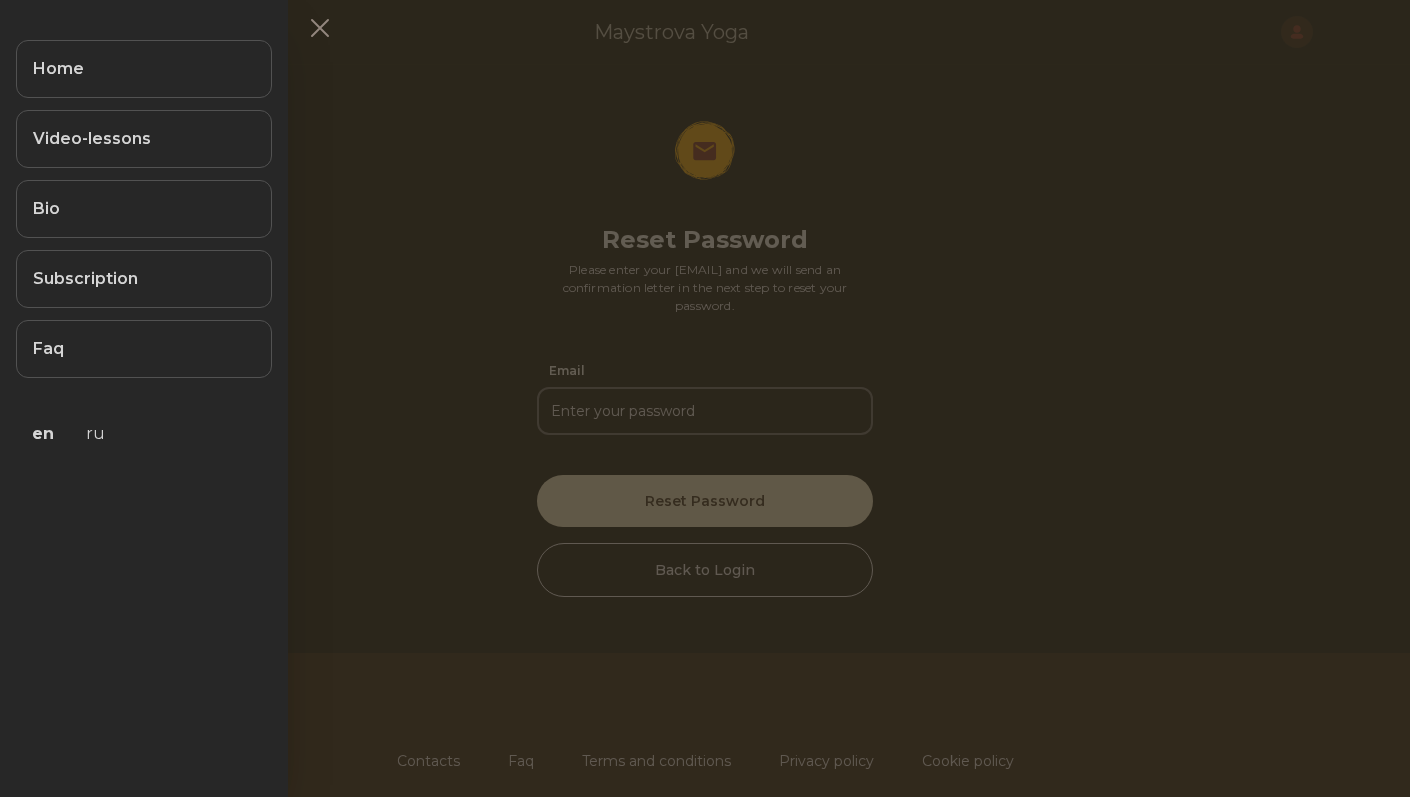 click at bounding box center [705, 398] 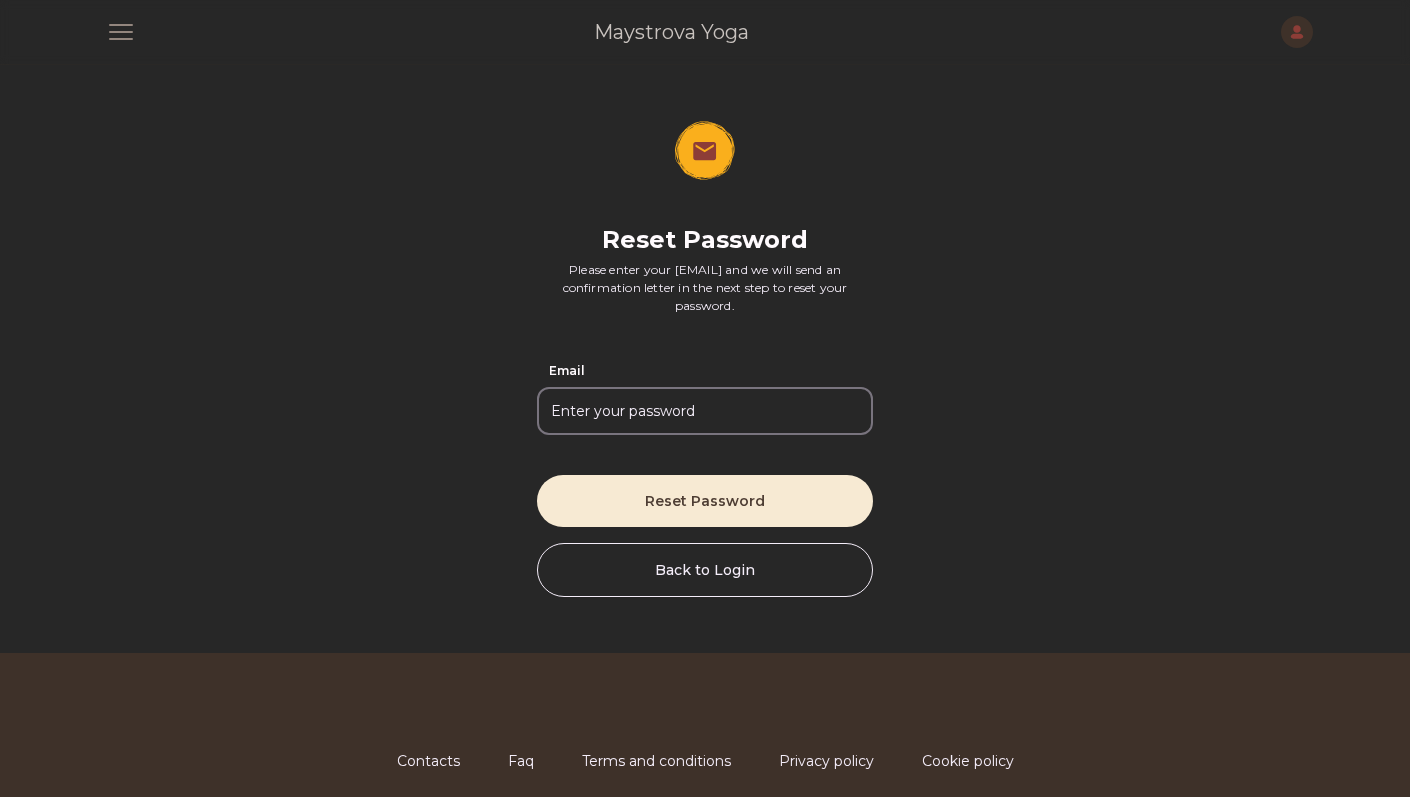 click at bounding box center (121, 32) 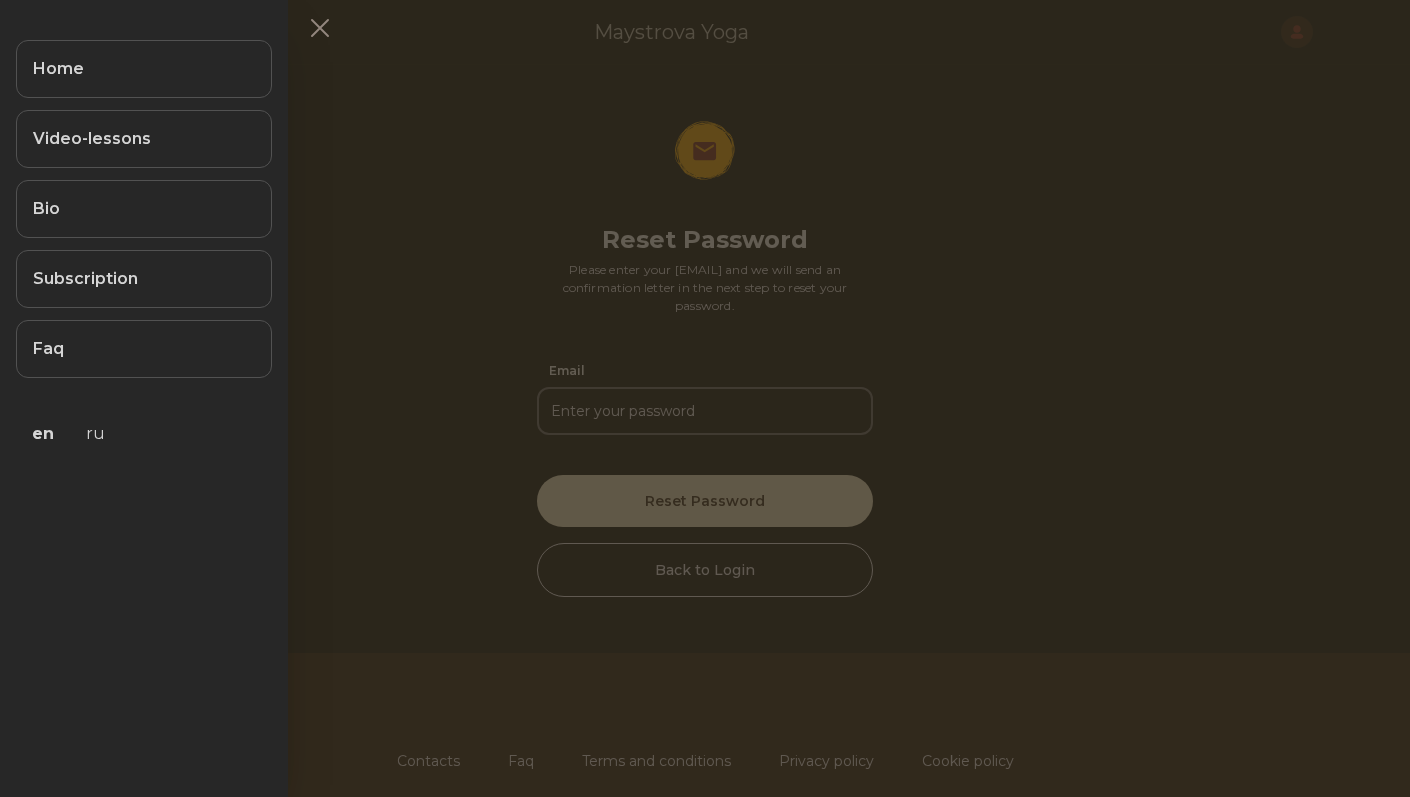 click at bounding box center [705, 398] 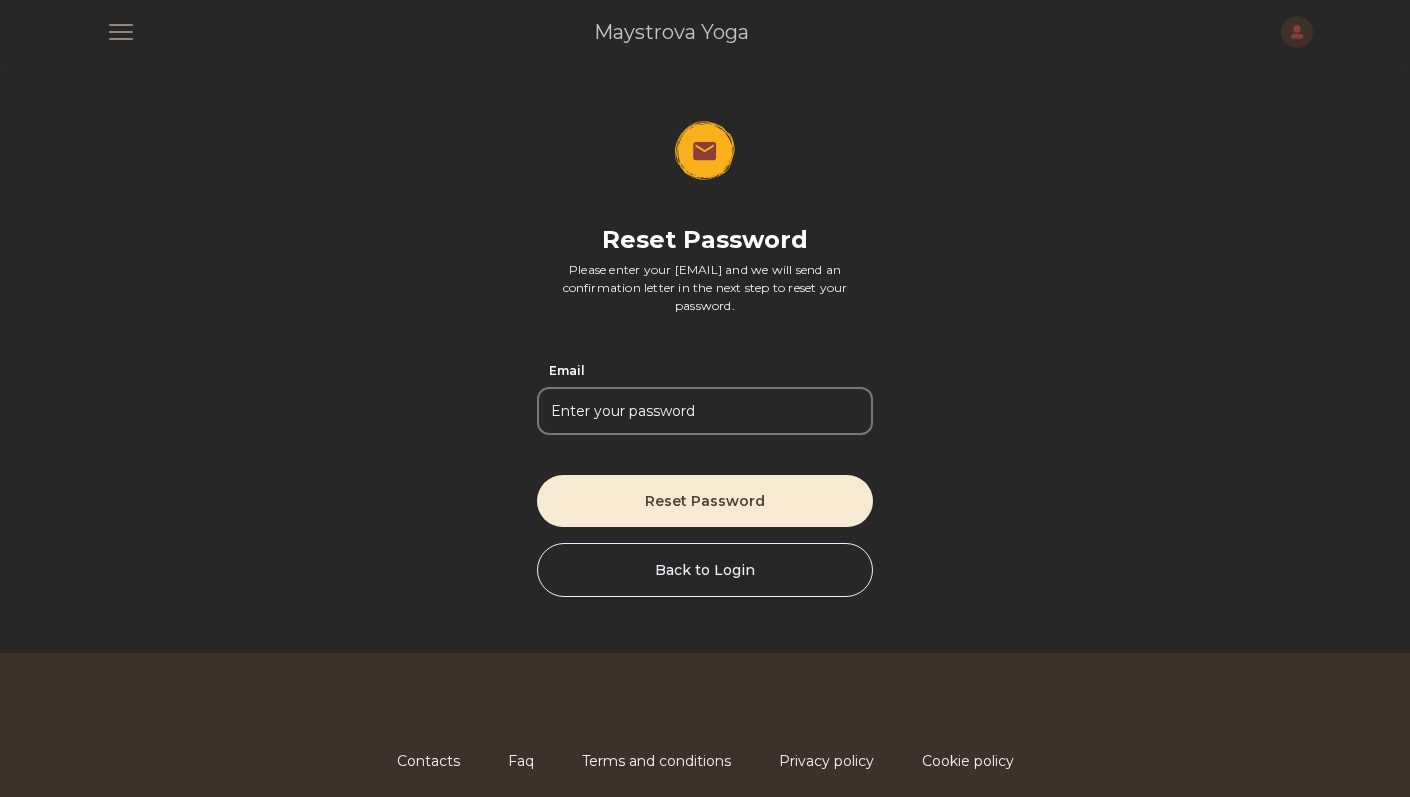 click at bounding box center (121, 32) 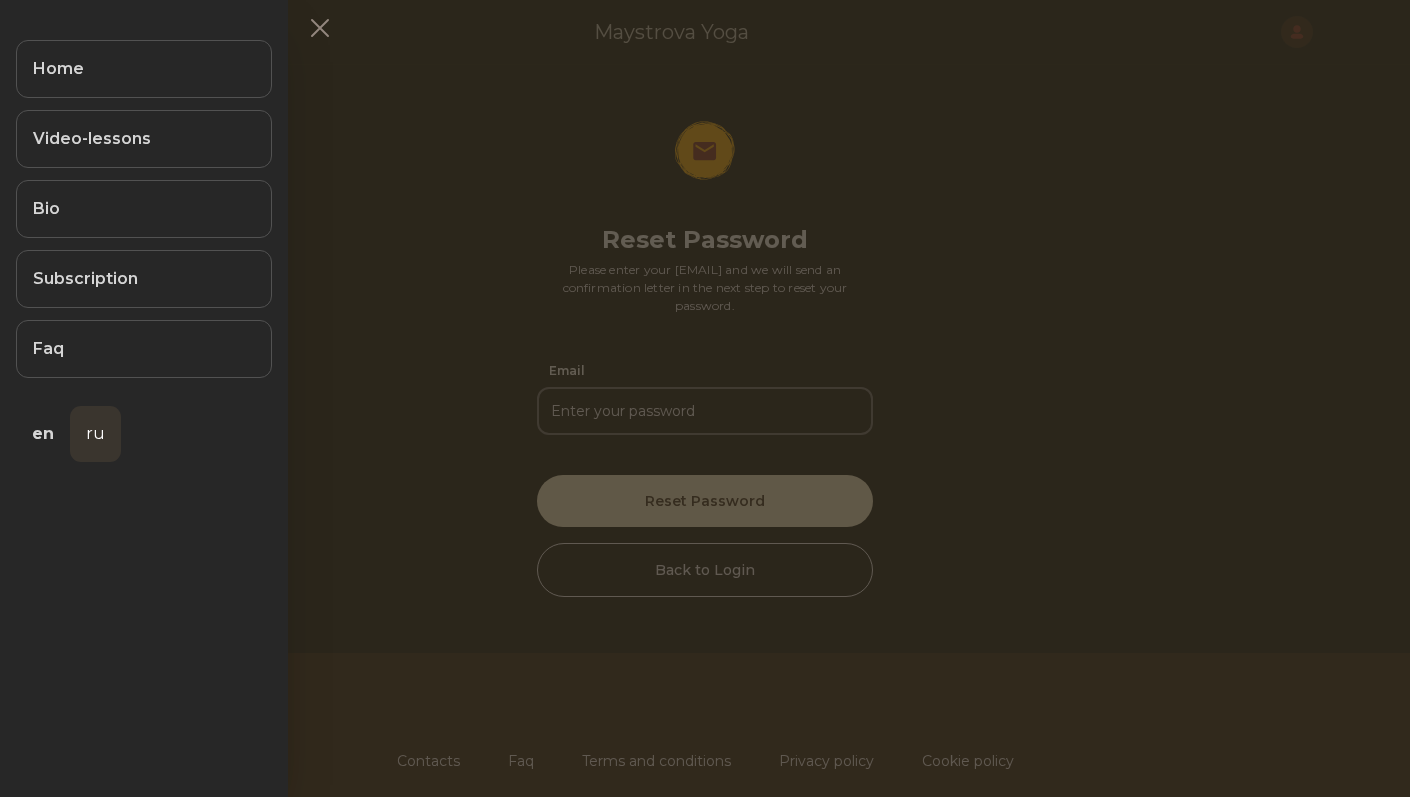 click on "ru" at bounding box center (95, 434) 